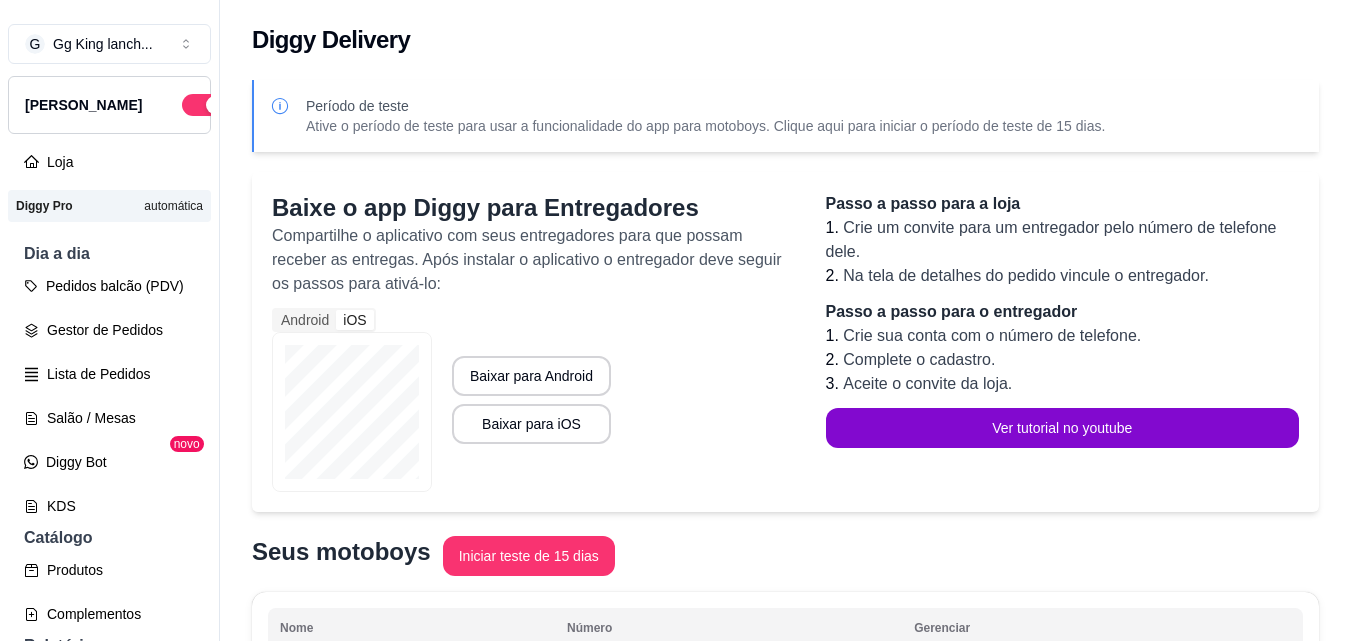 scroll, scrollTop: 0, scrollLeft: 0, axis: both 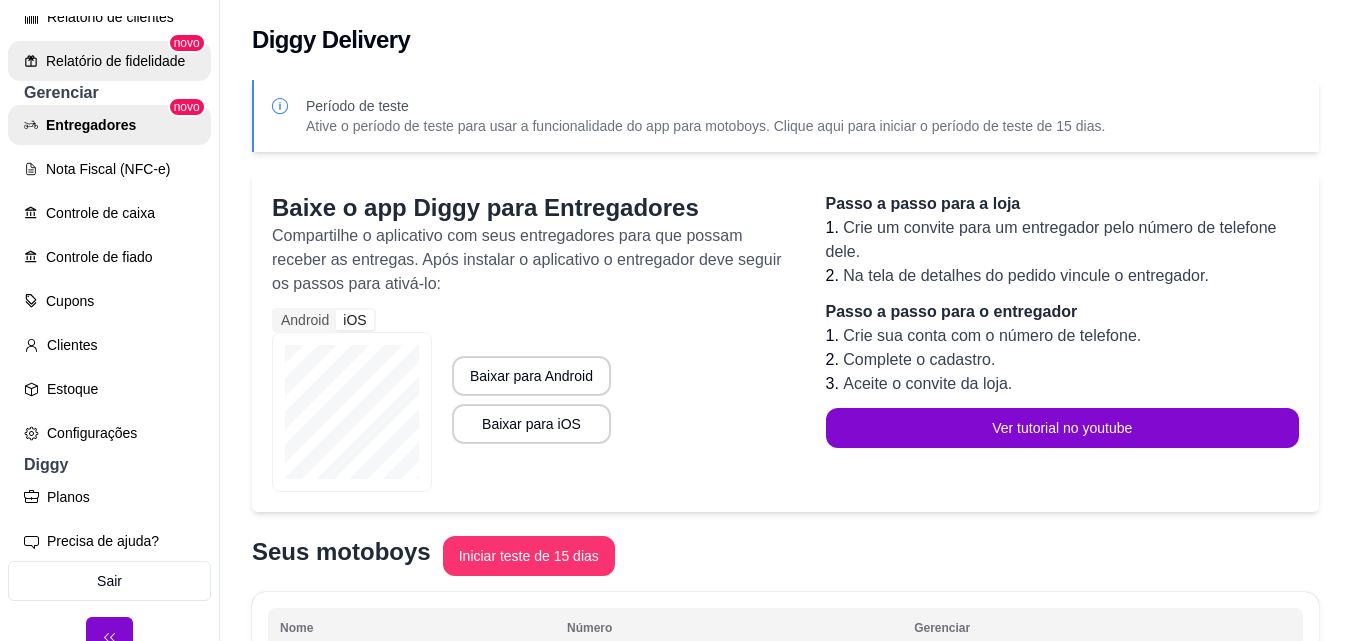 click on "Relatório de fidelidade" at bounding box center [109, 61] 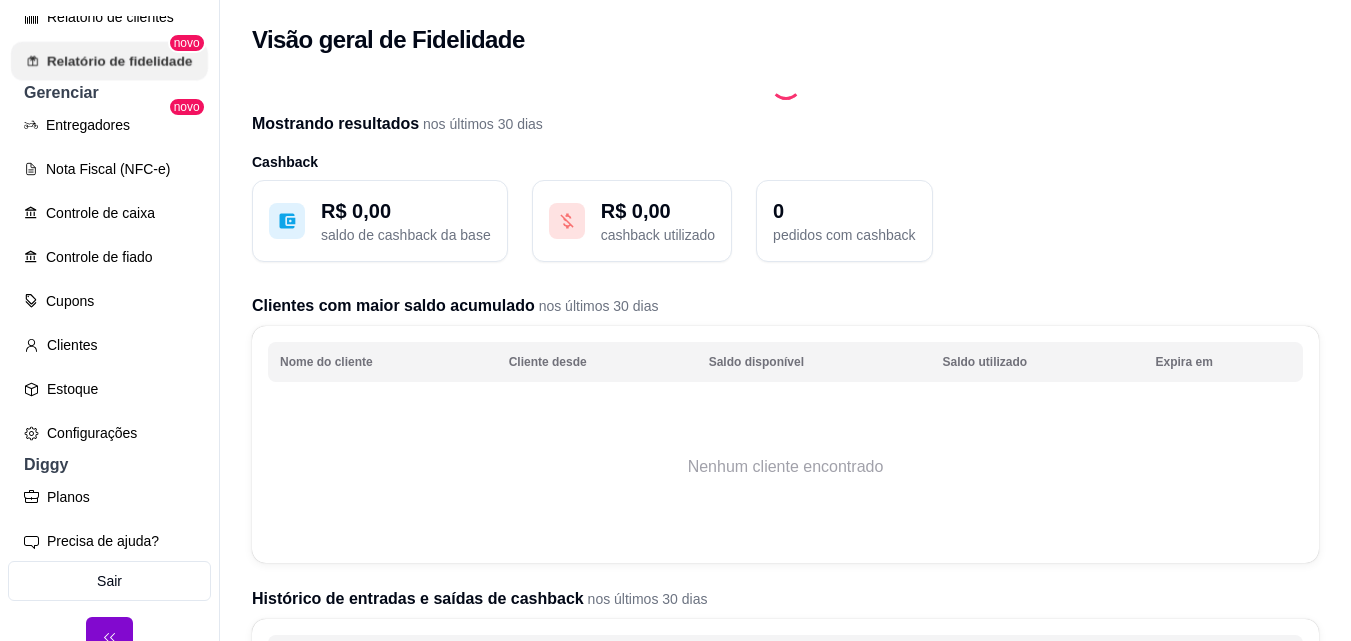 click on "Relatório de fidelidade" at bounding box center (109, 61) 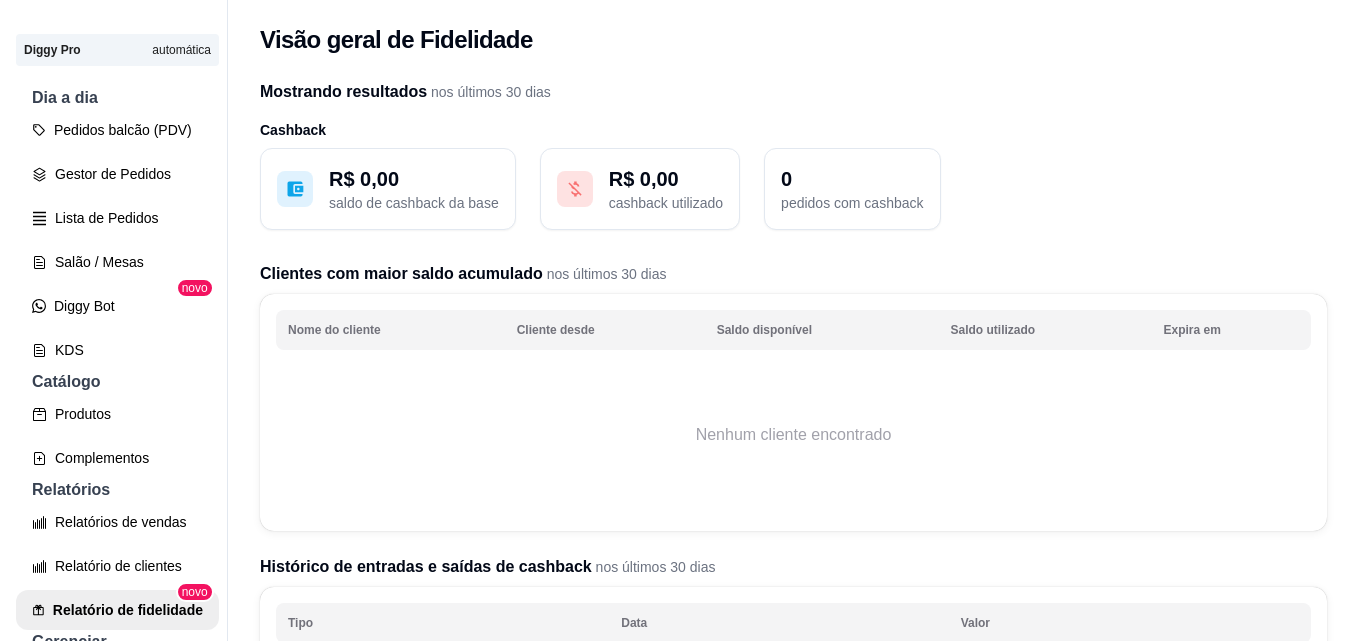 scroll, scrollTop: 147, scrollLeft: 0, axis: vertical 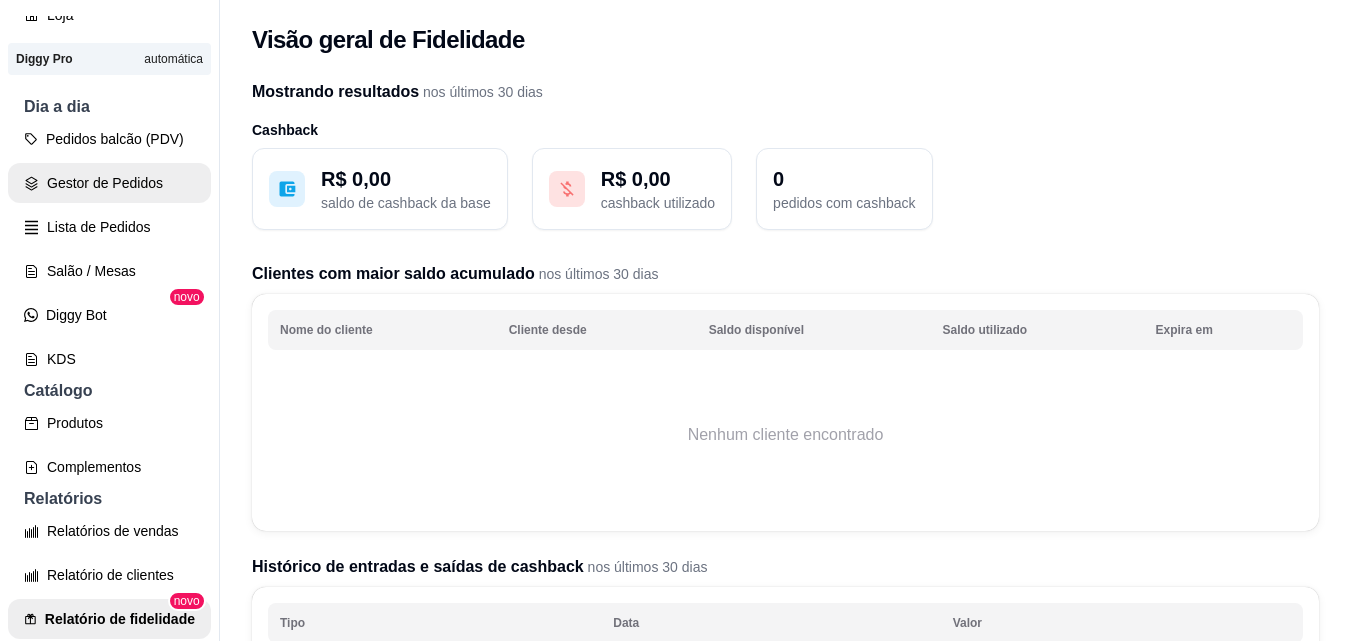 click on "Gestor de Pedidos" at bounding box center [109, 183] 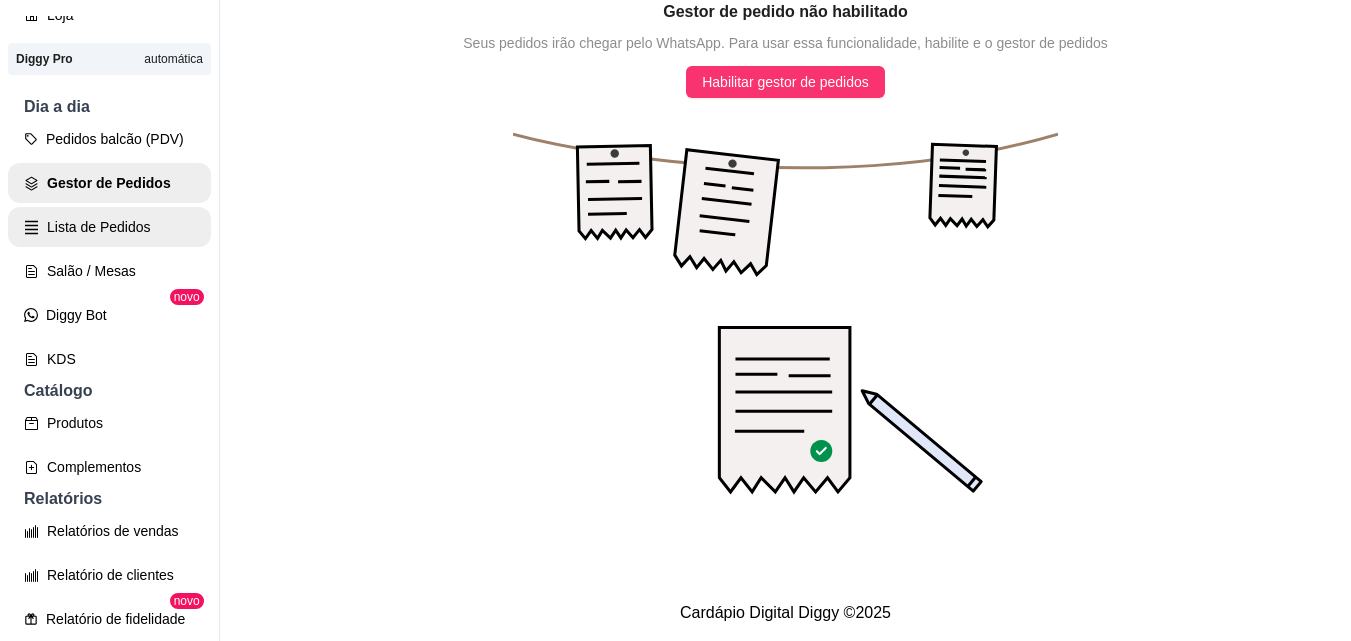 click on "Lista de Pedidos" at bounding box center (109, 227) 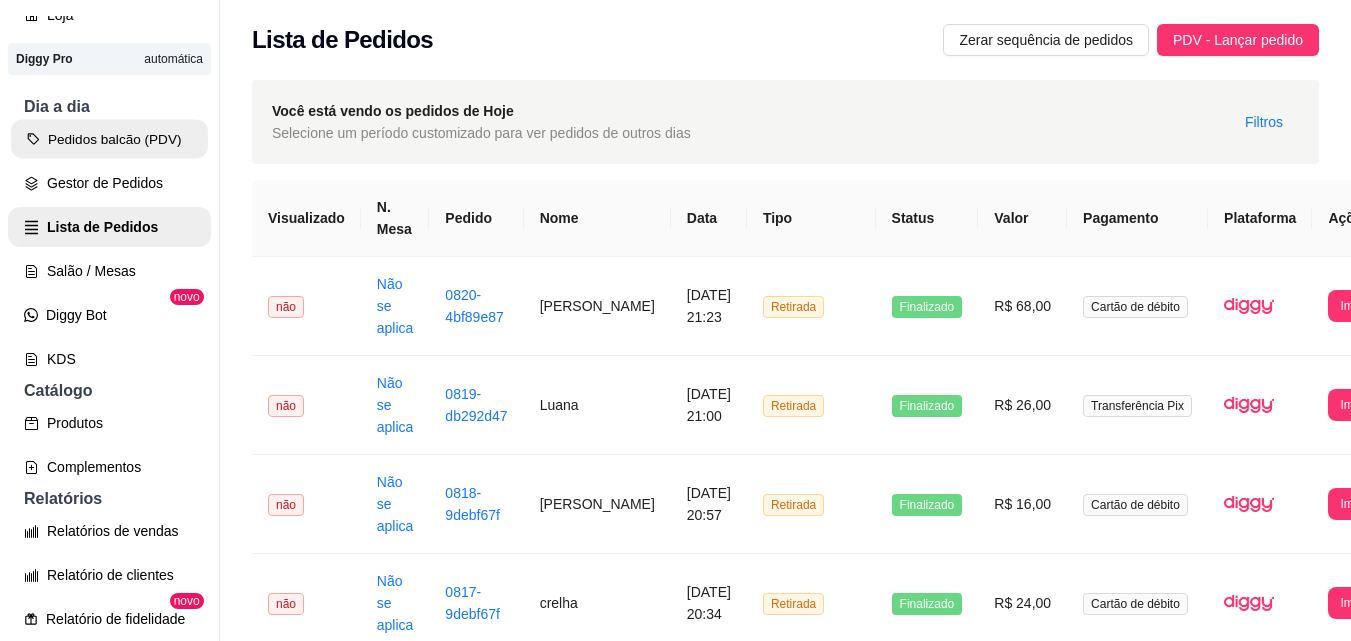 click on "Pedidos balcão (PDV)" at bounding box center [109, 139] 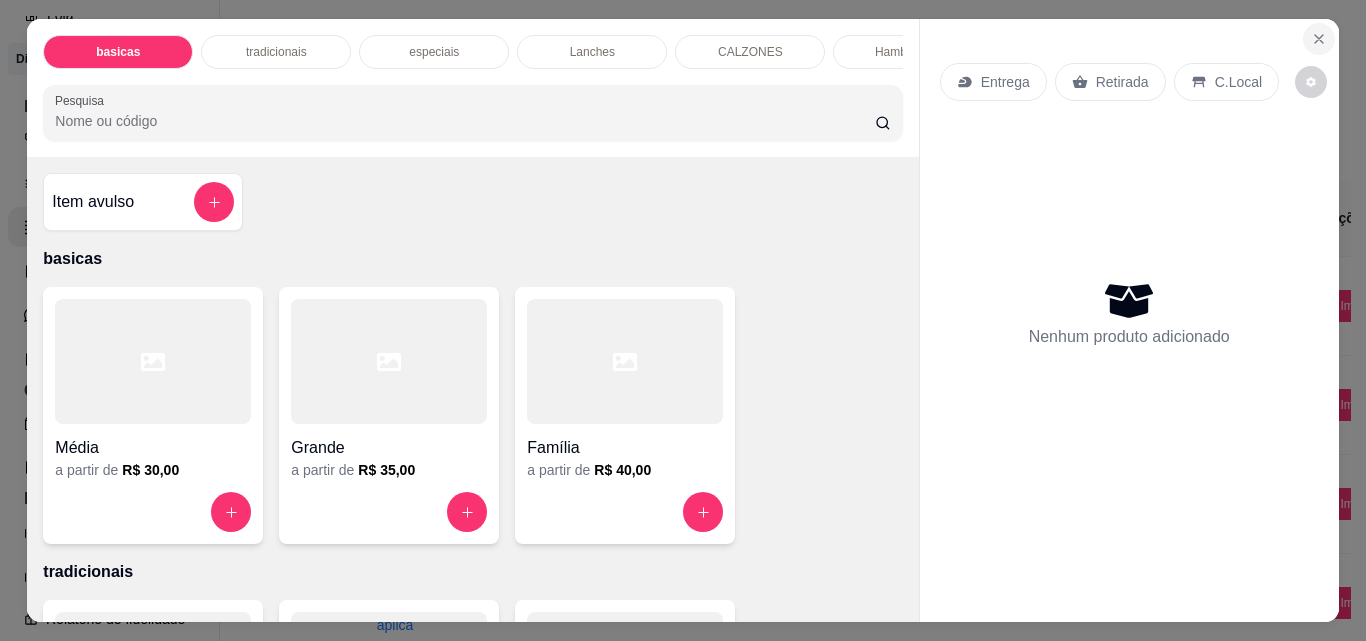 click at bounding box center [1319, 39] 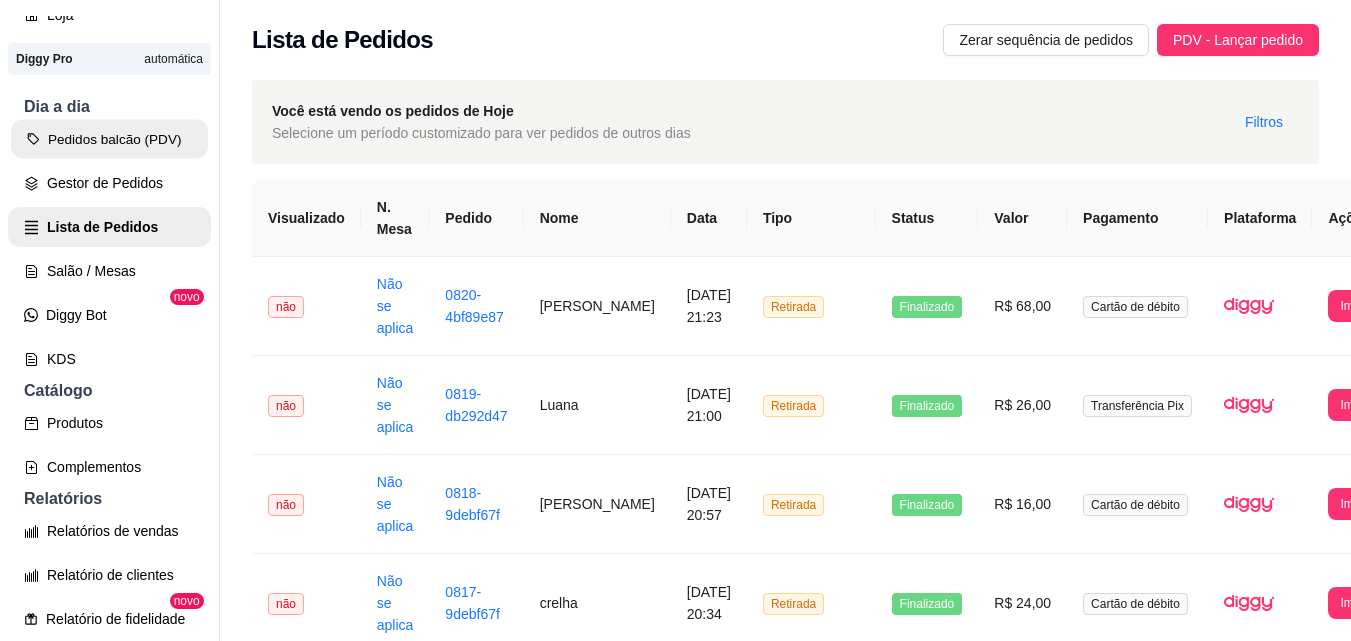click on "Pedidos balcão (PDV)" at bounding box center (109, 139) 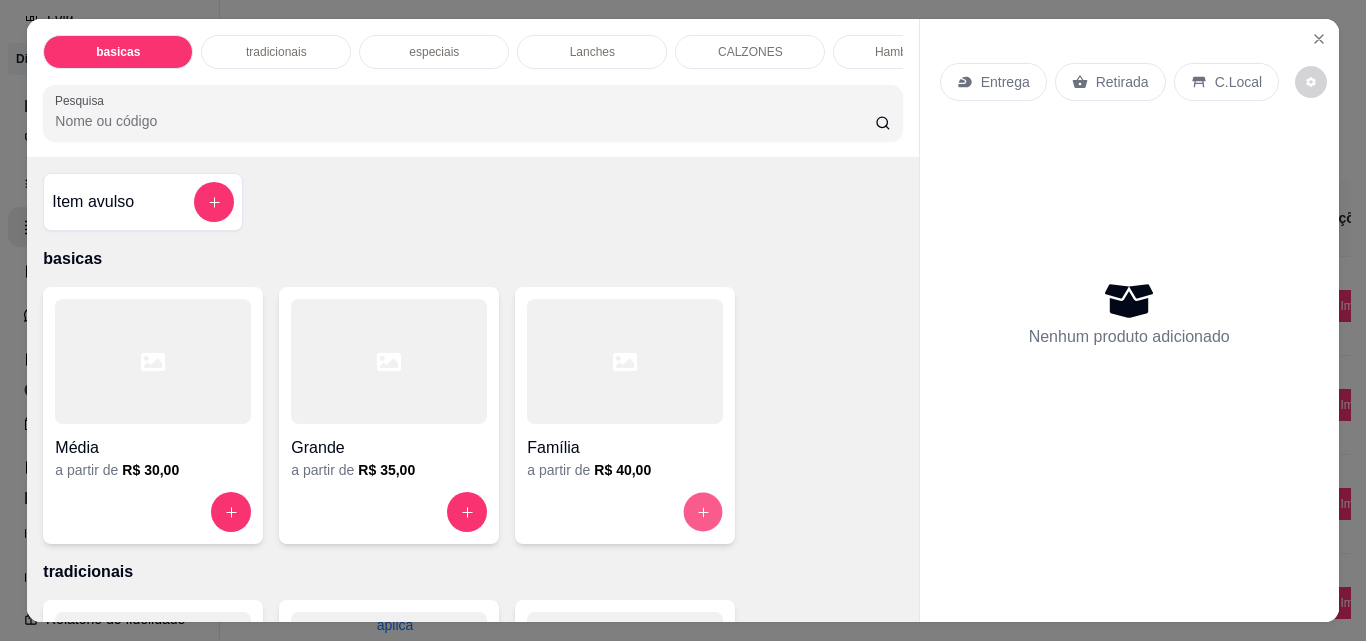 click at bounding box center [703, 512] 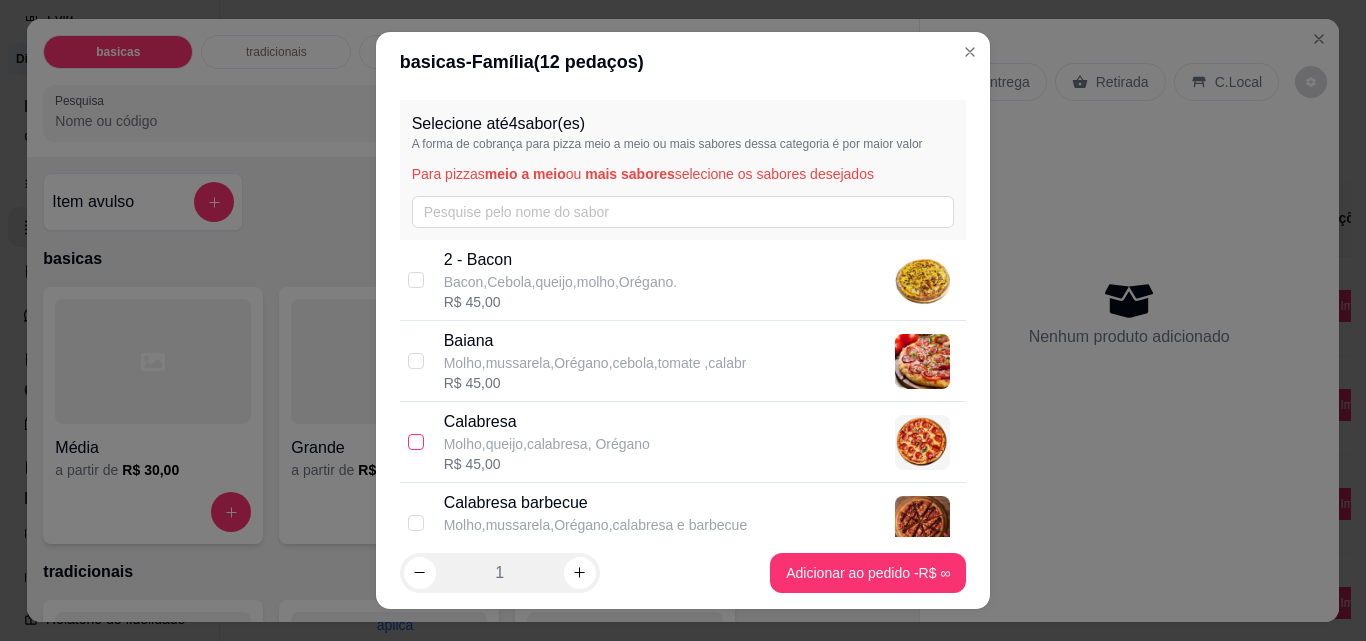 click at bounding box center (416, 442) 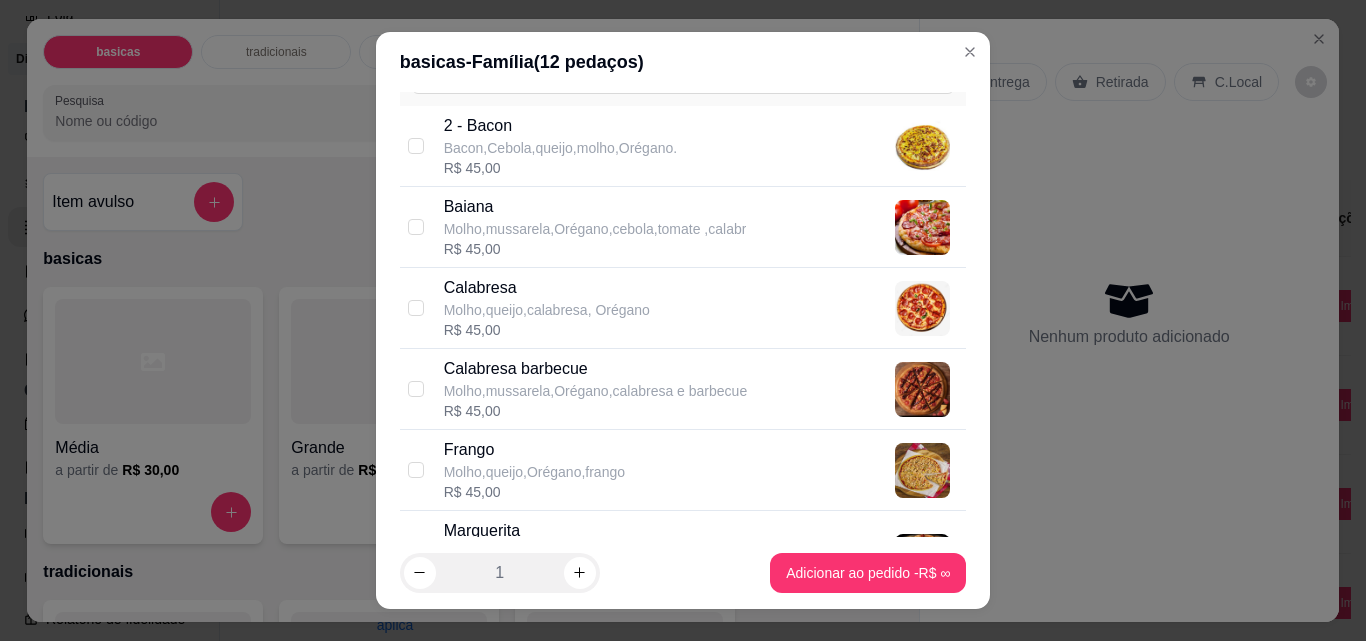 scroll, scrollTop: 138, scrollLeft: 0, axis: vertical 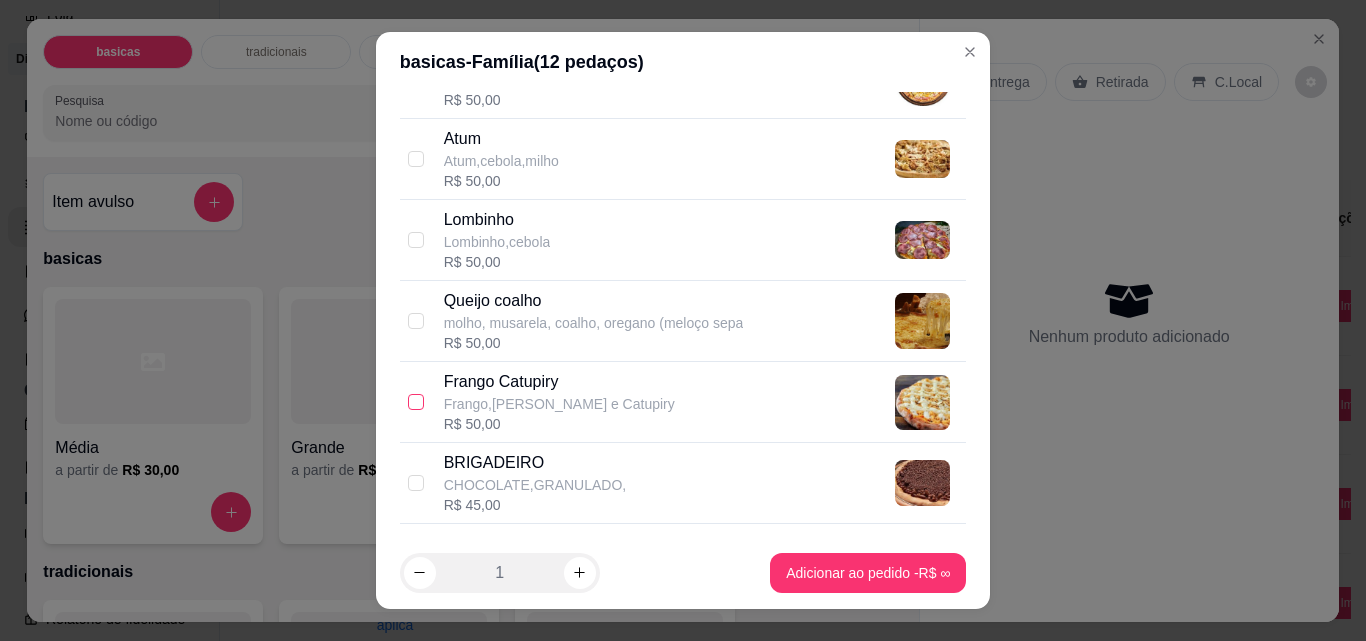 click at bounding box center (416, 402) 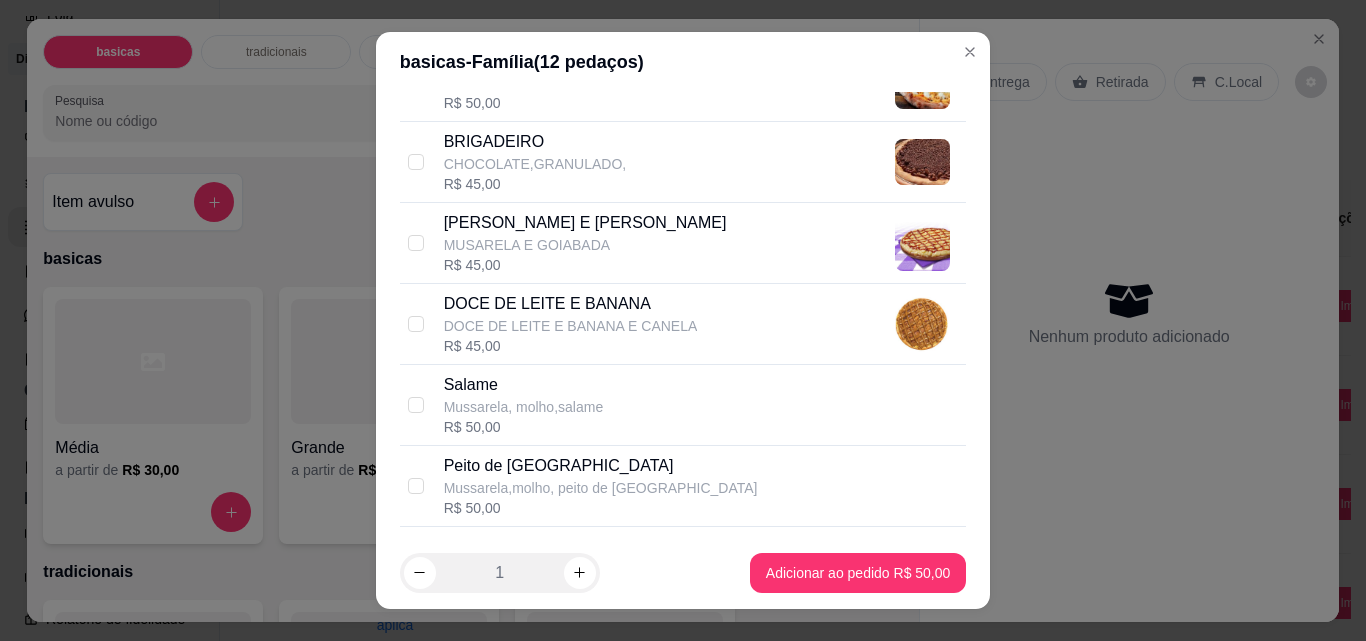 scroll, scrollTop: 2024, scrollLeft: 0, axis: vertical 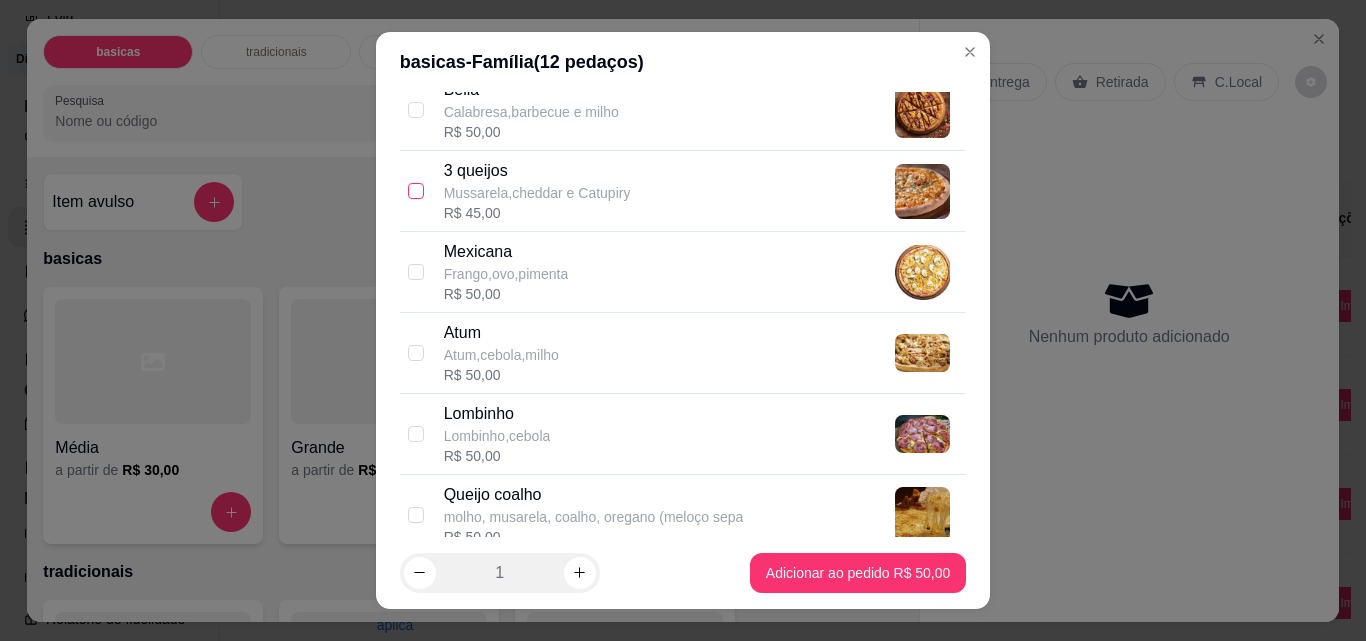 click at bounding box center [416, 191] 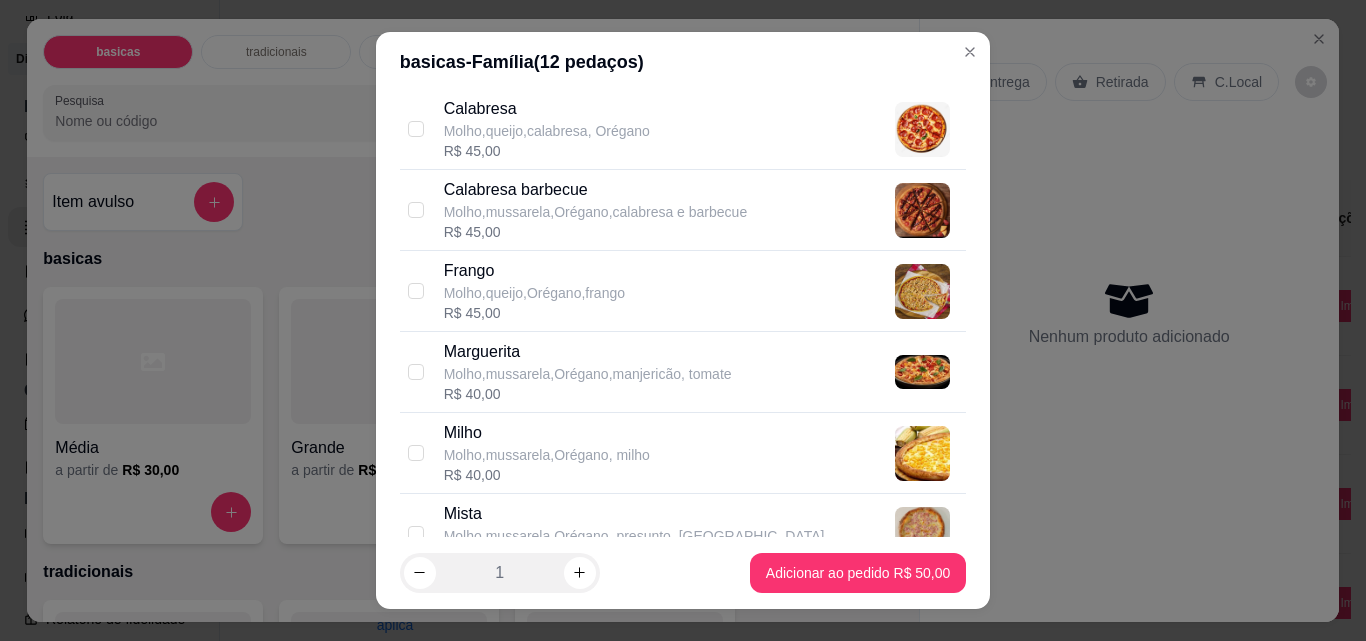 scroll, scrollTop: 55, scrollLeft: 0, axis: vertical 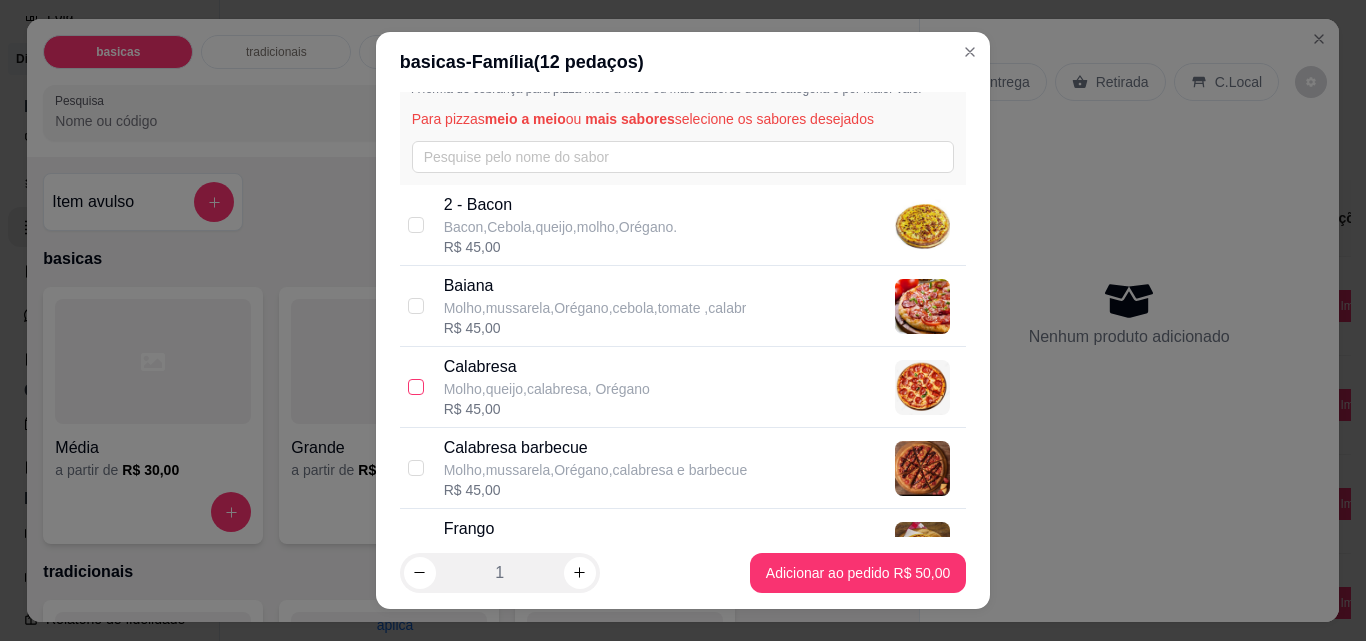 click at bounding box center [416, 387] 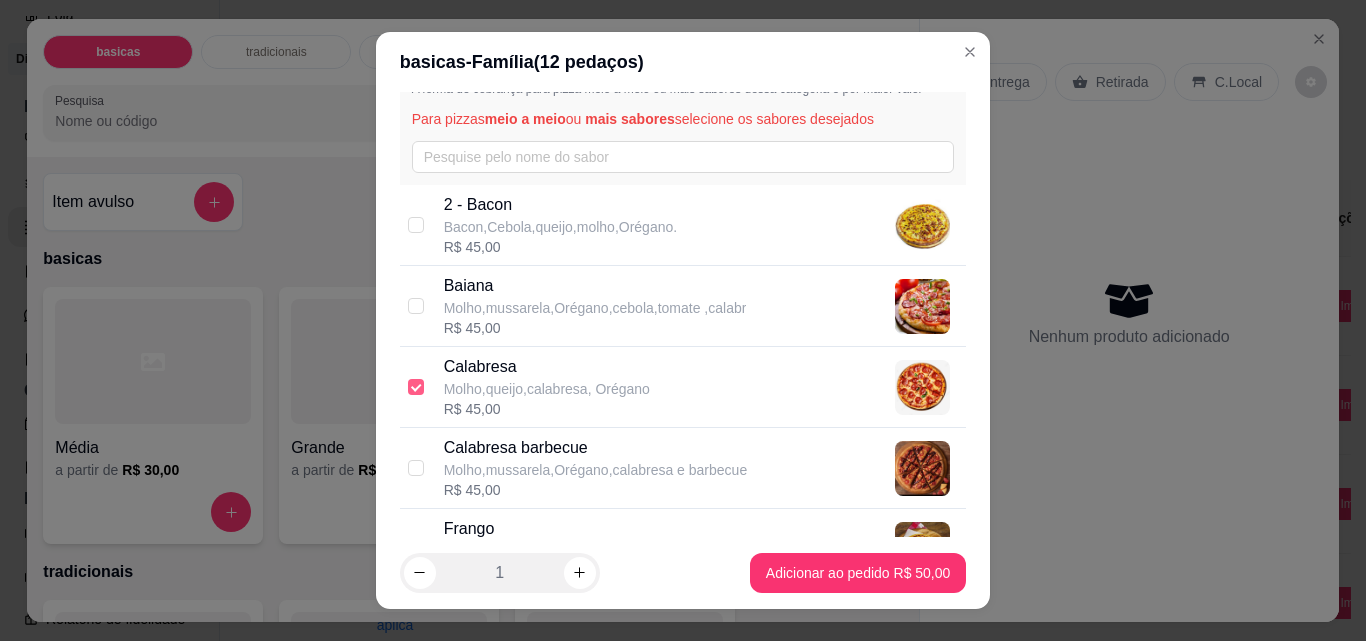 click at bounding box center [416, 387] 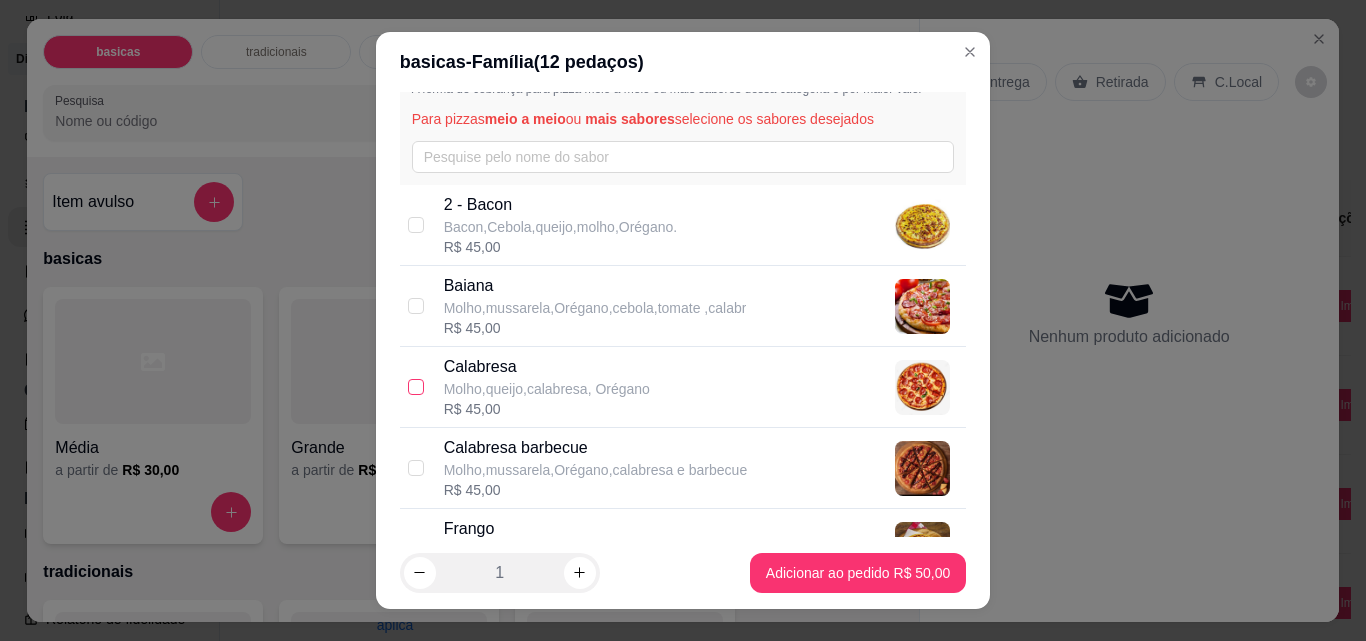 click at bounding box center (416, 387) 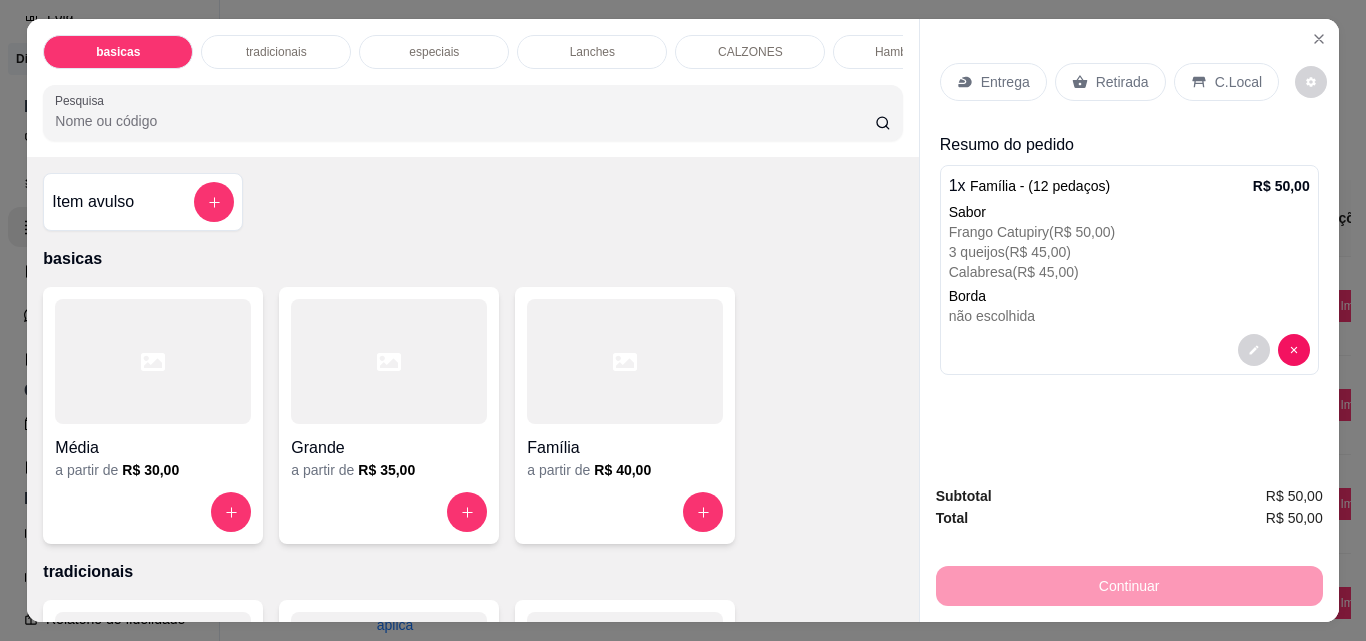 click on "não escolhida" at bounding box center (1129, 316) 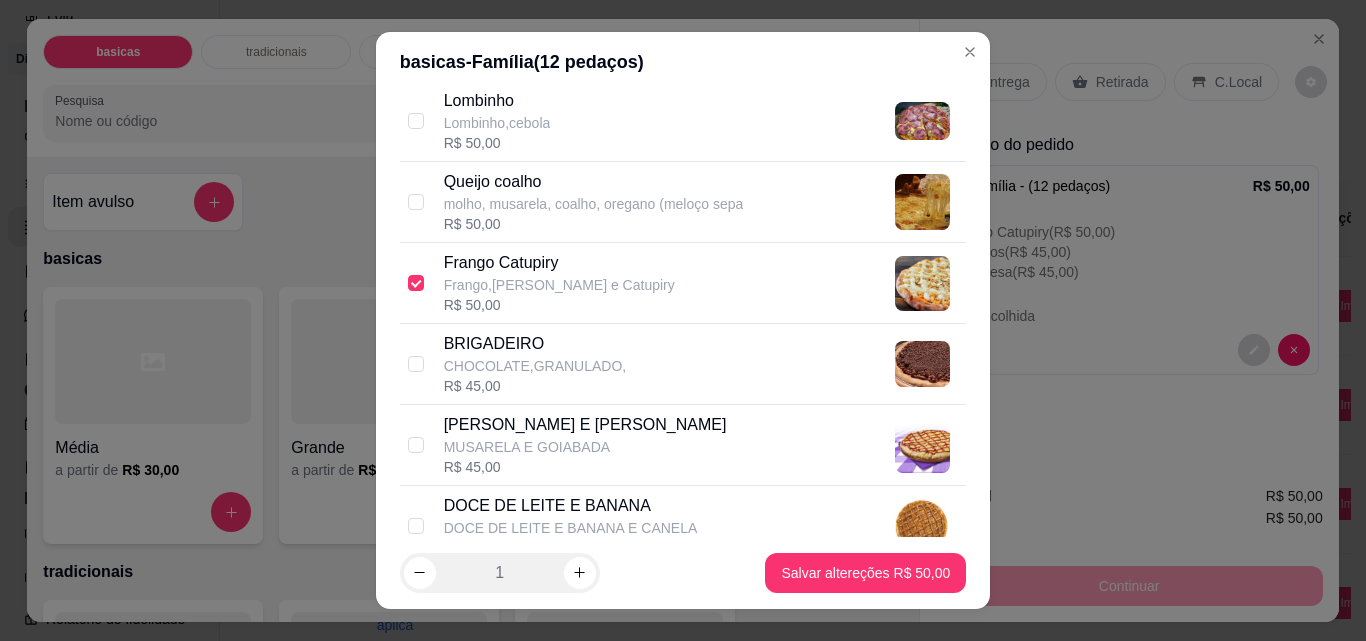 scroll, scrollTop: 2971, scrollLeft: 0, axis: vertical 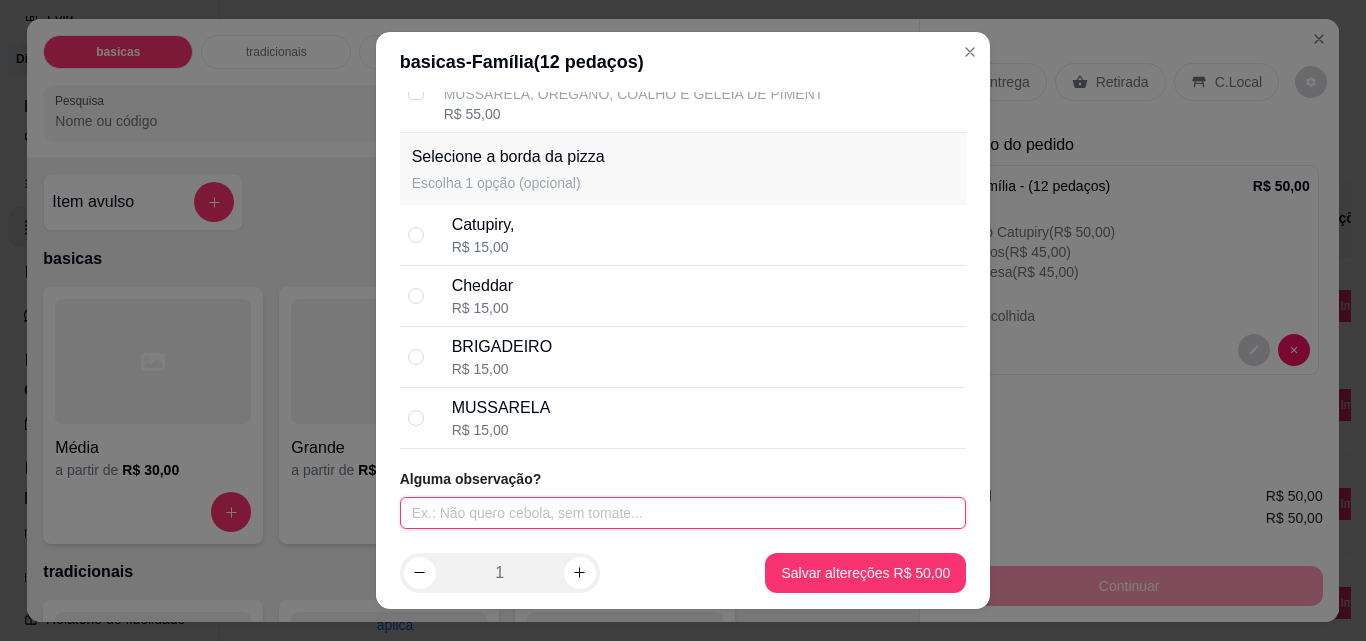 click at bounding box center [683, 513] 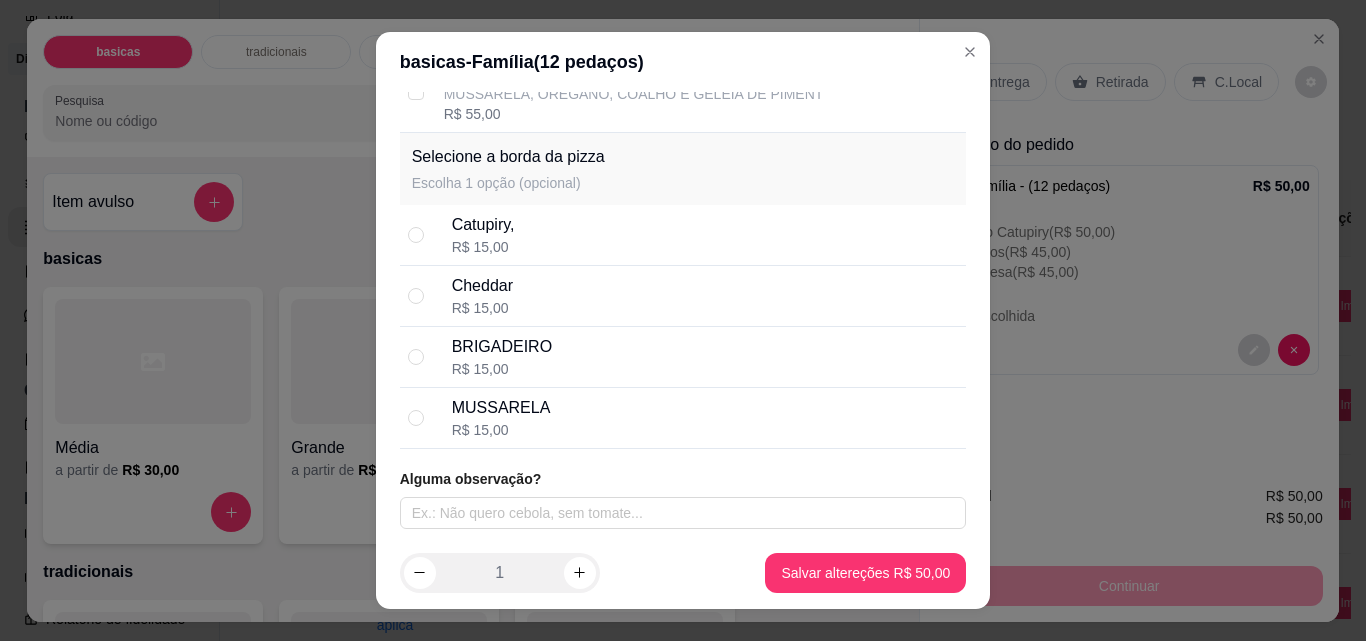 scroll, scrollTop: 3321, scrollLeft: 0, axis: vertical 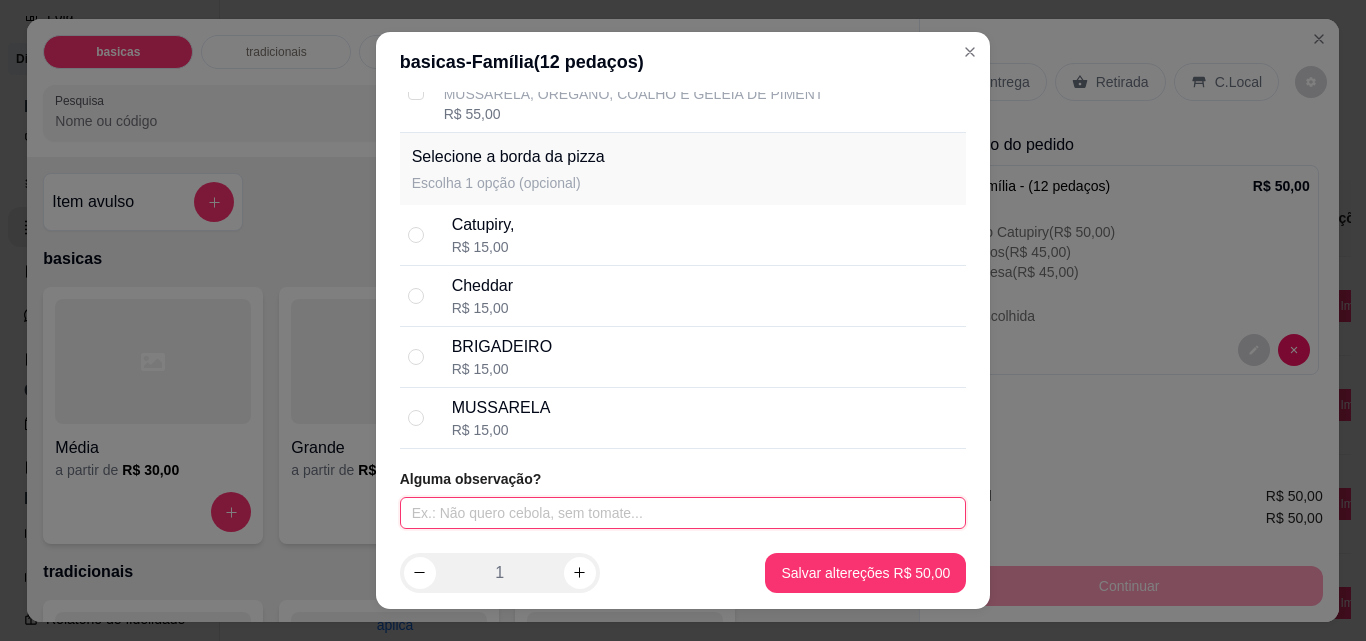 click at bounding box center [683, 513] 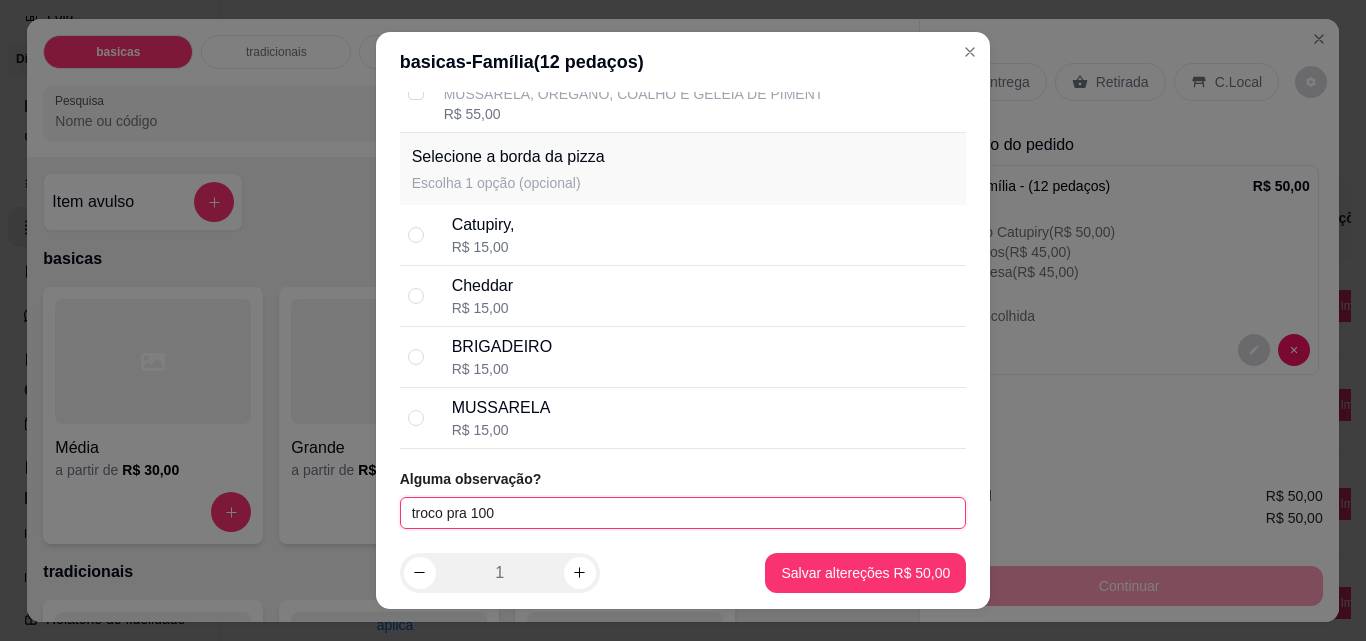 type on "troco pra 100" 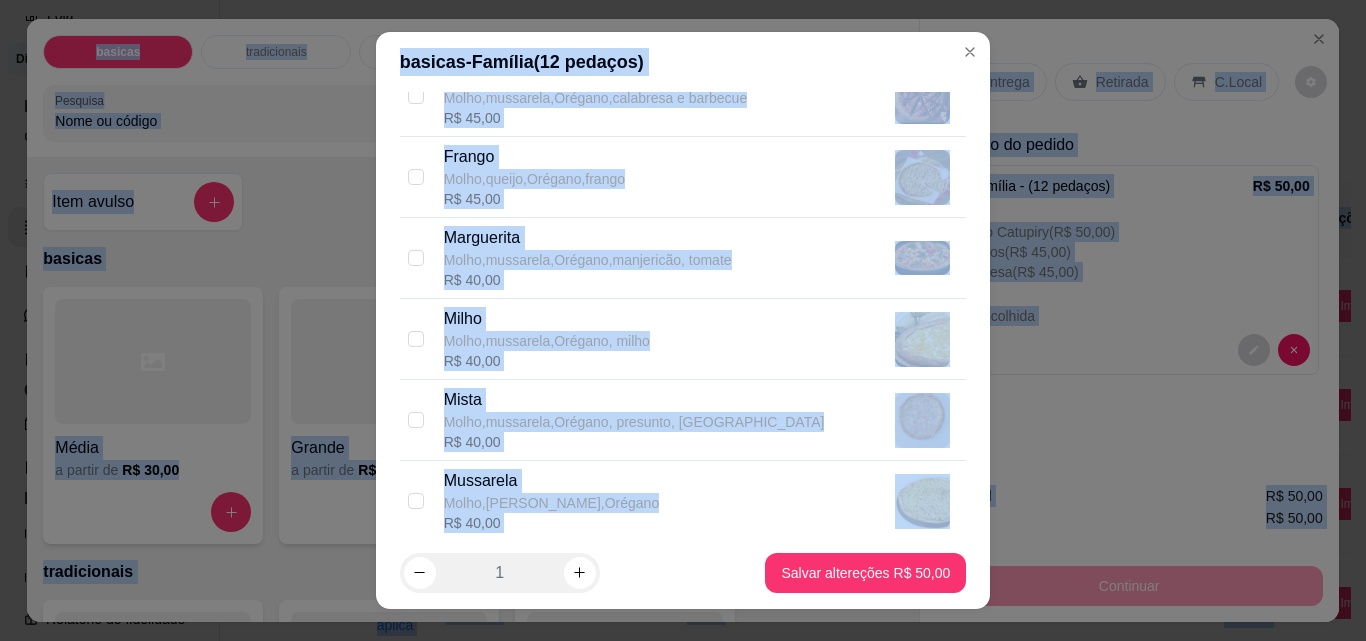 drag, startPoint x: 948, startPoint y: 203, endPoint x: 990, endPoint y: -46, distance: 252.51732 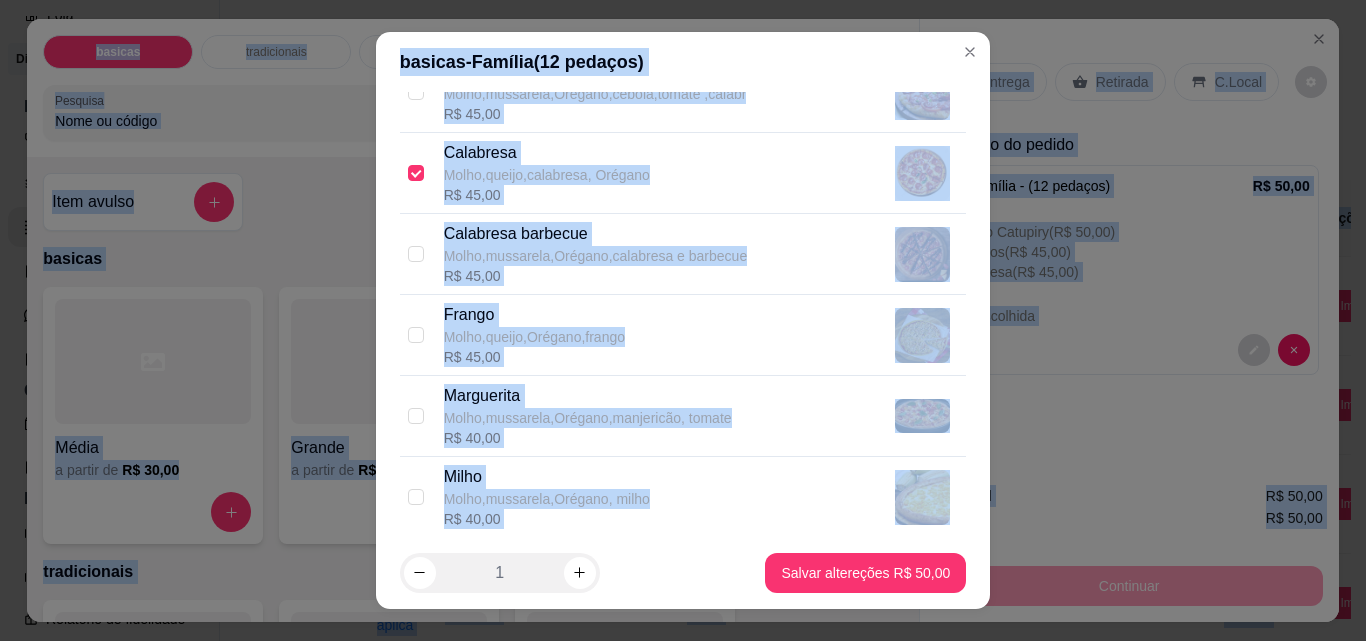 scroll, scrollTop: 0, scrollLeft: 0, axis: both 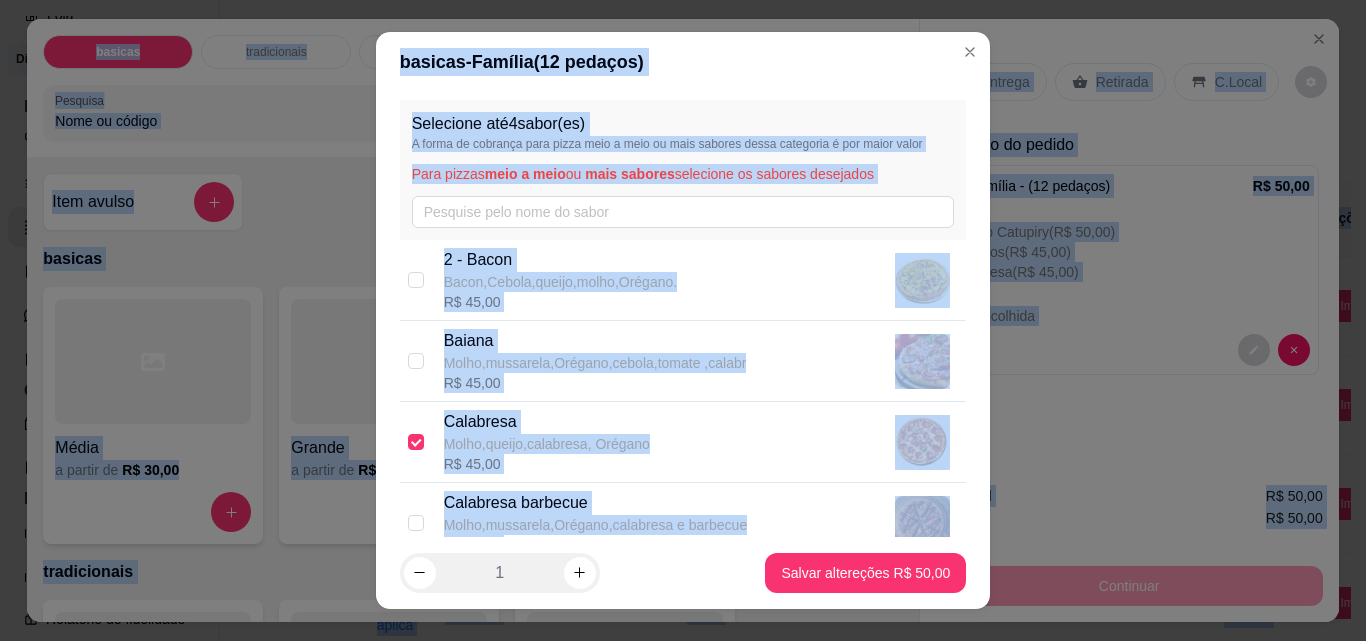 click on "basicas  -  Família   ( 12   pedaços)" at bounding box center (683, 62) 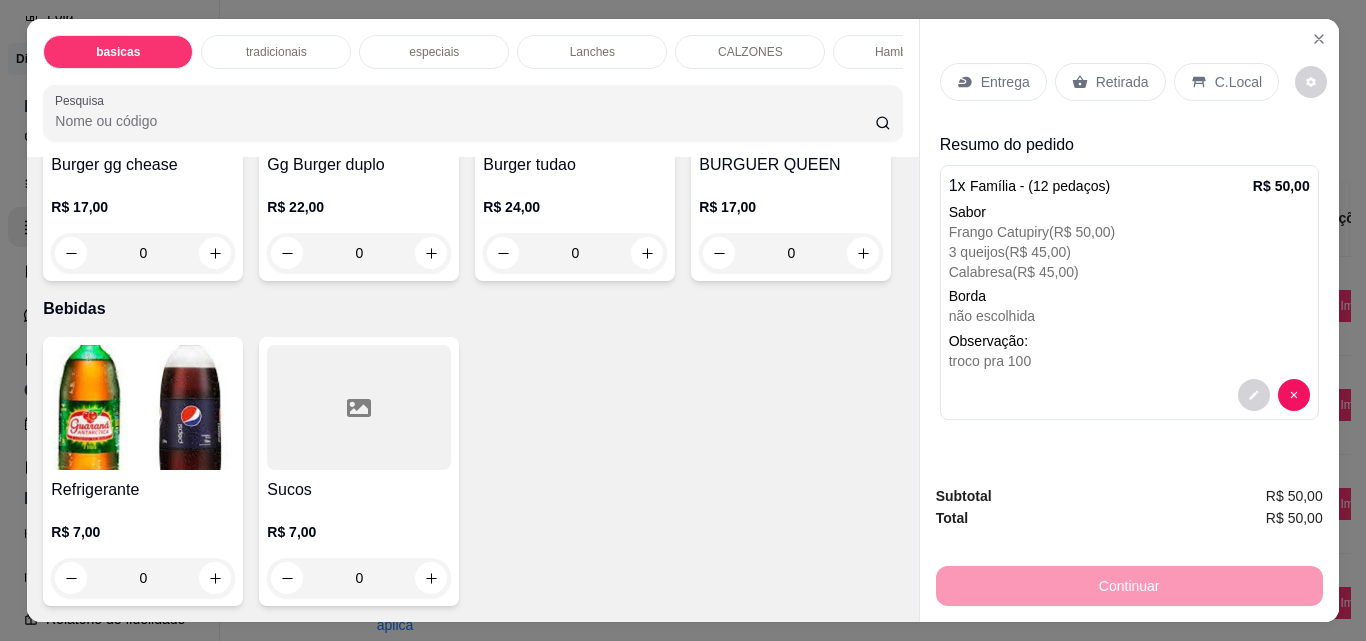 scroll, scrollTop: 3577, scrollLeft: 0, axis: vertical 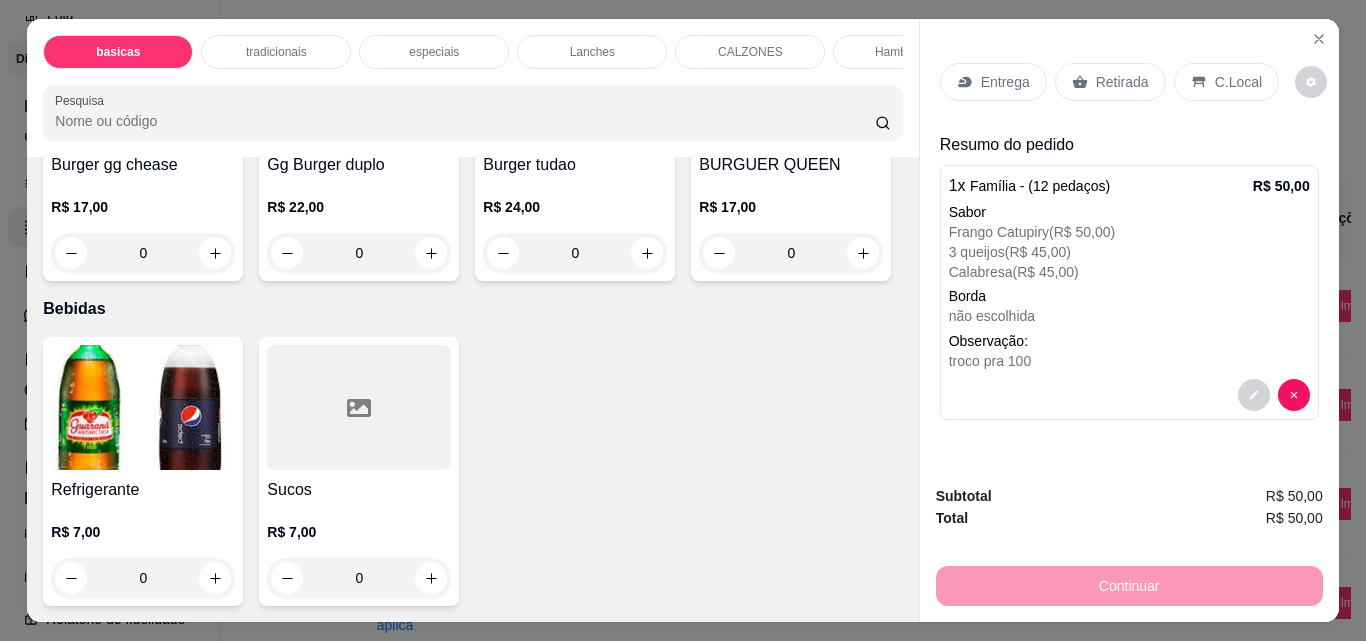 click on "0" at bounding box center (143, 578) 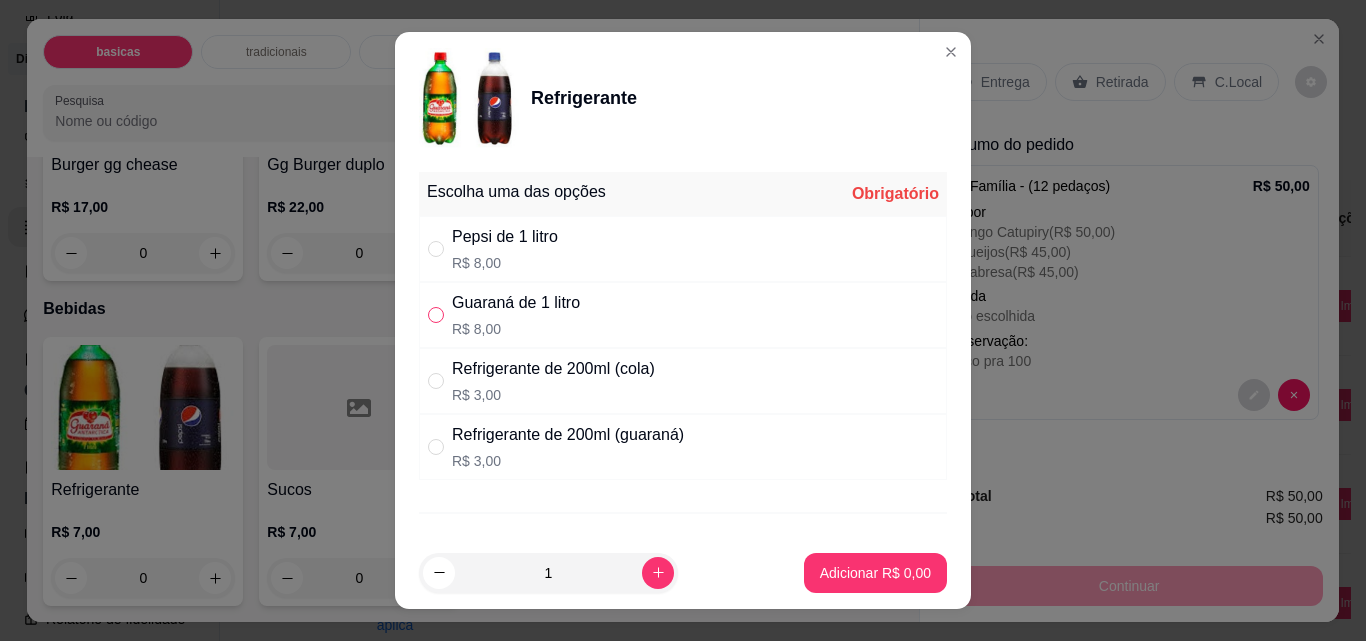 click at bounding box center [436, 315] 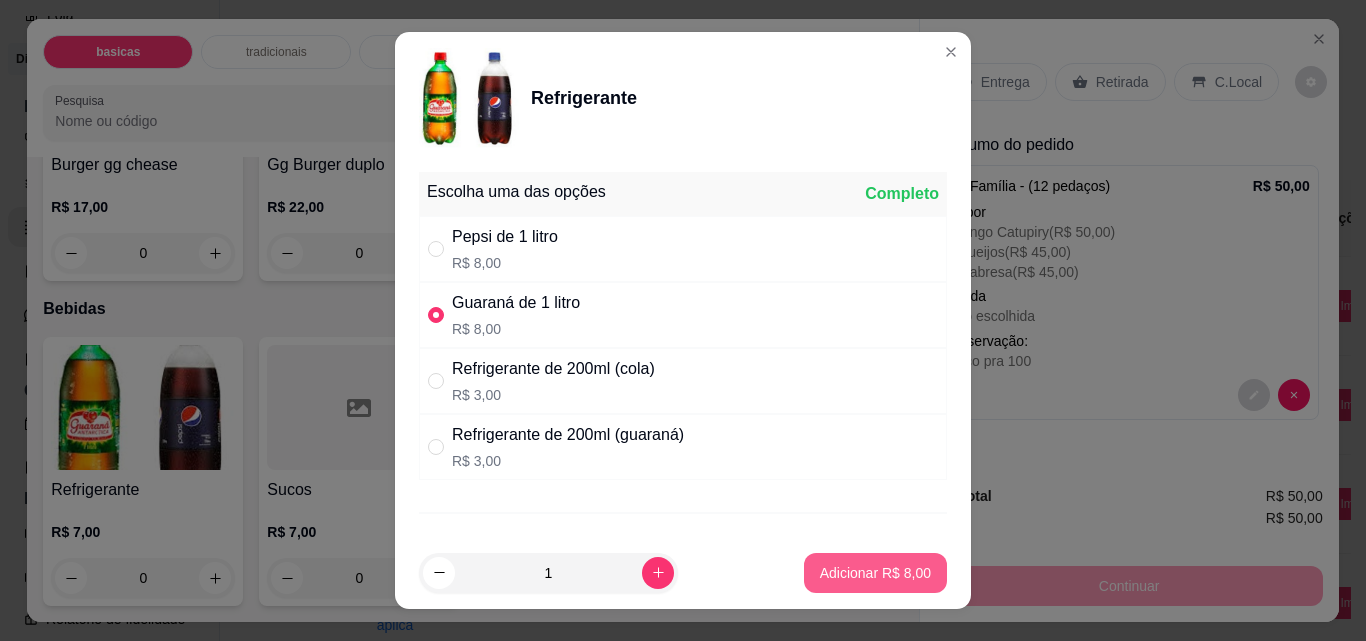 click on "Adicionar   R$ 8,00" at bounding box center [875, 573] 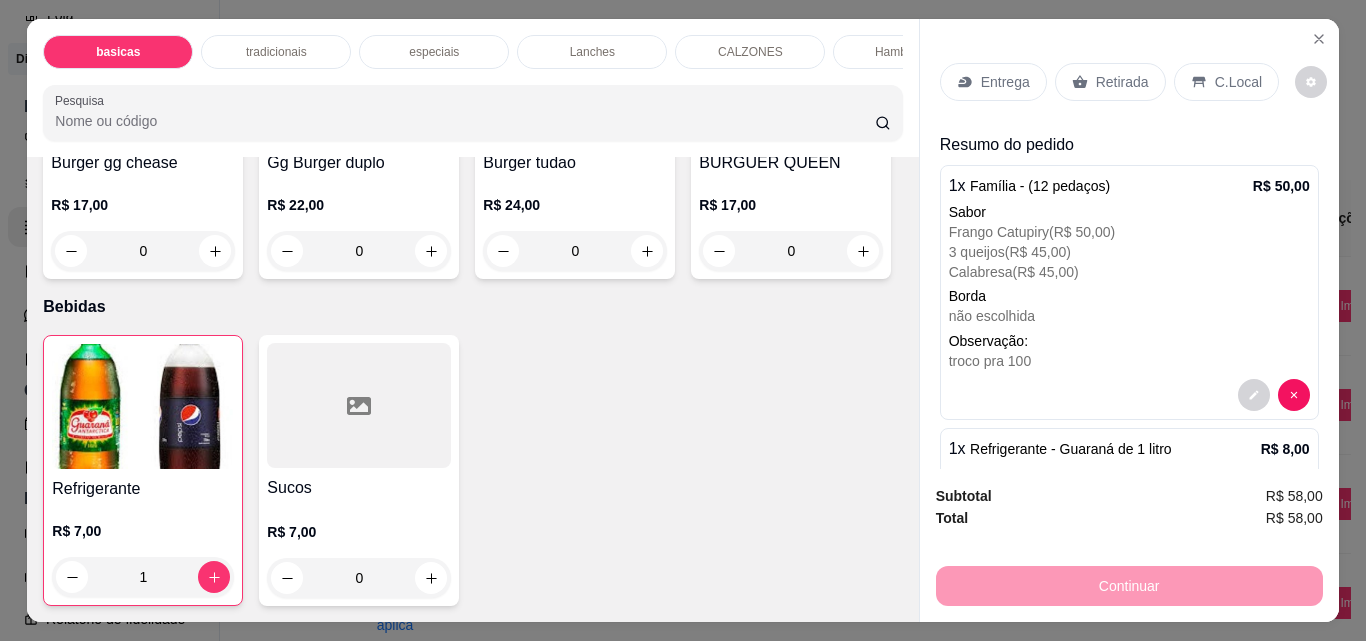 click on "Borda" at bounding box center (1129, 296) 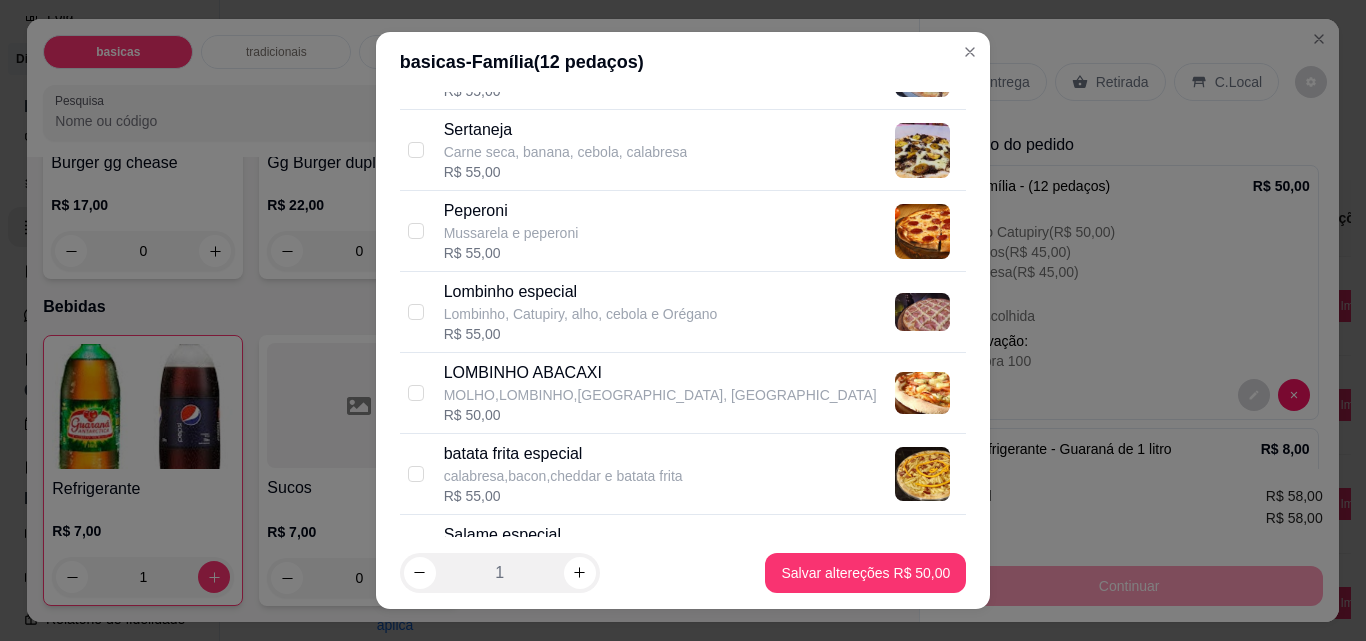 scroll, scrollTop: 3284, scrollLeft: 0, axis: vertical 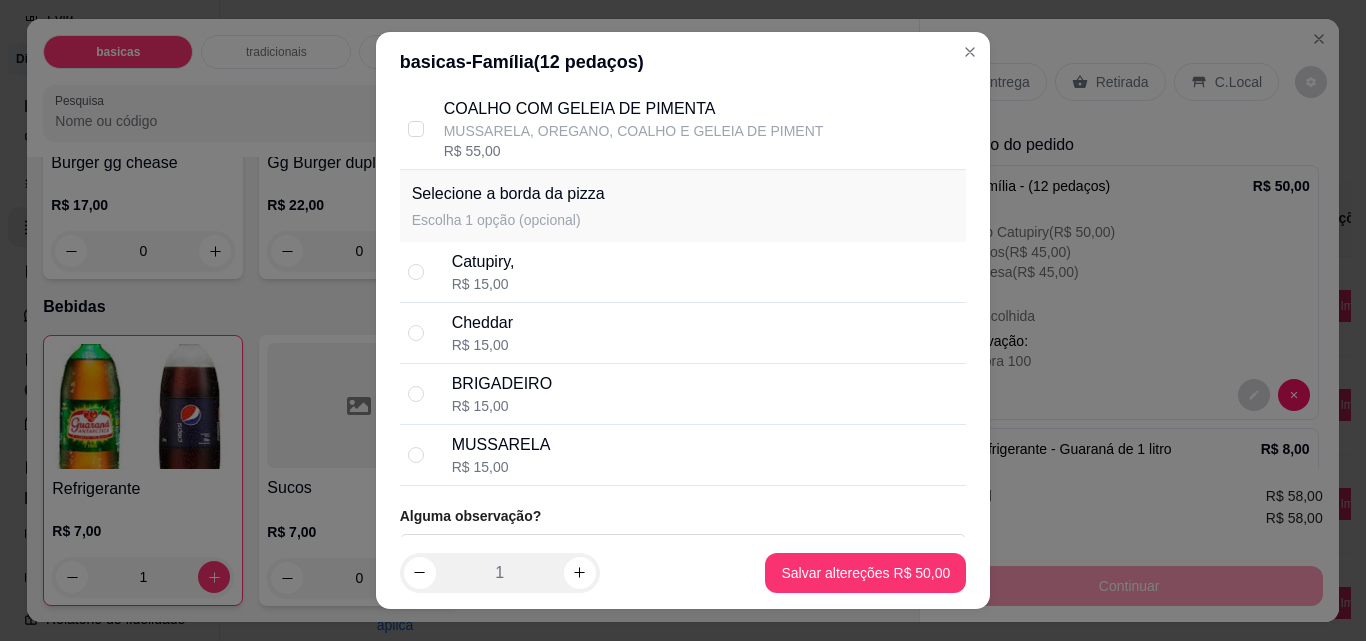 click on "R$ 15,00" at bounding box center [483, 284] 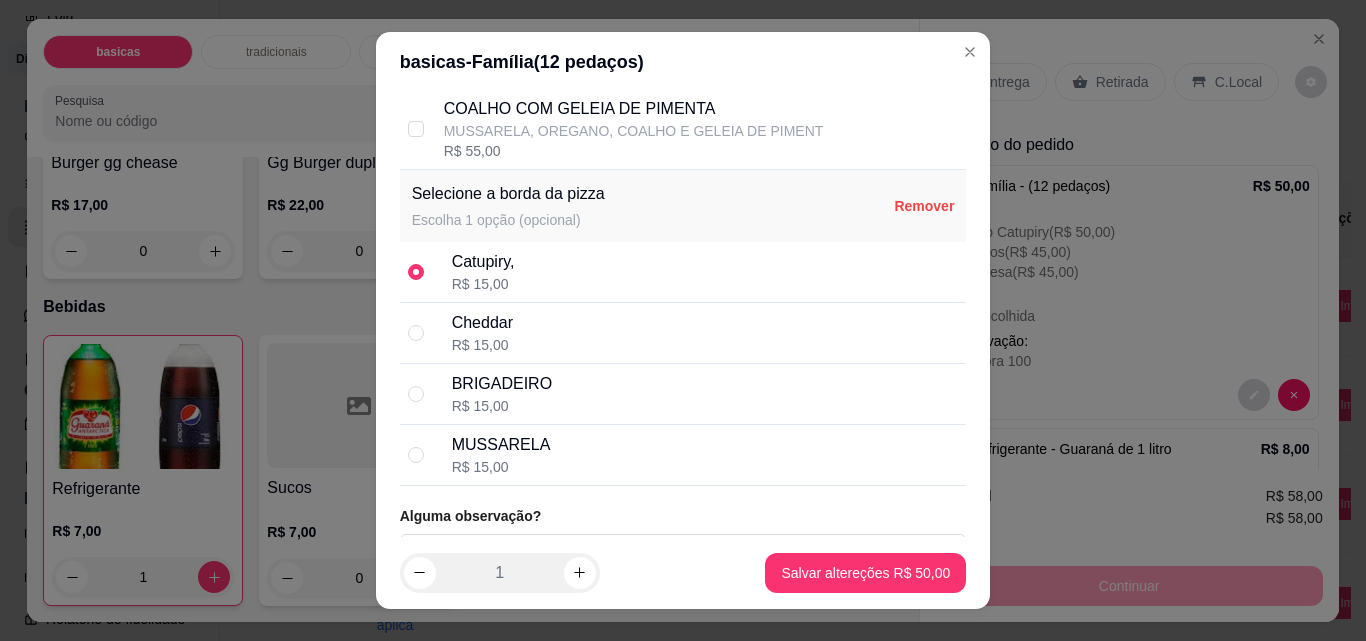 click on "Cheddar R$ 15,00" at bounding box center (683, 333) 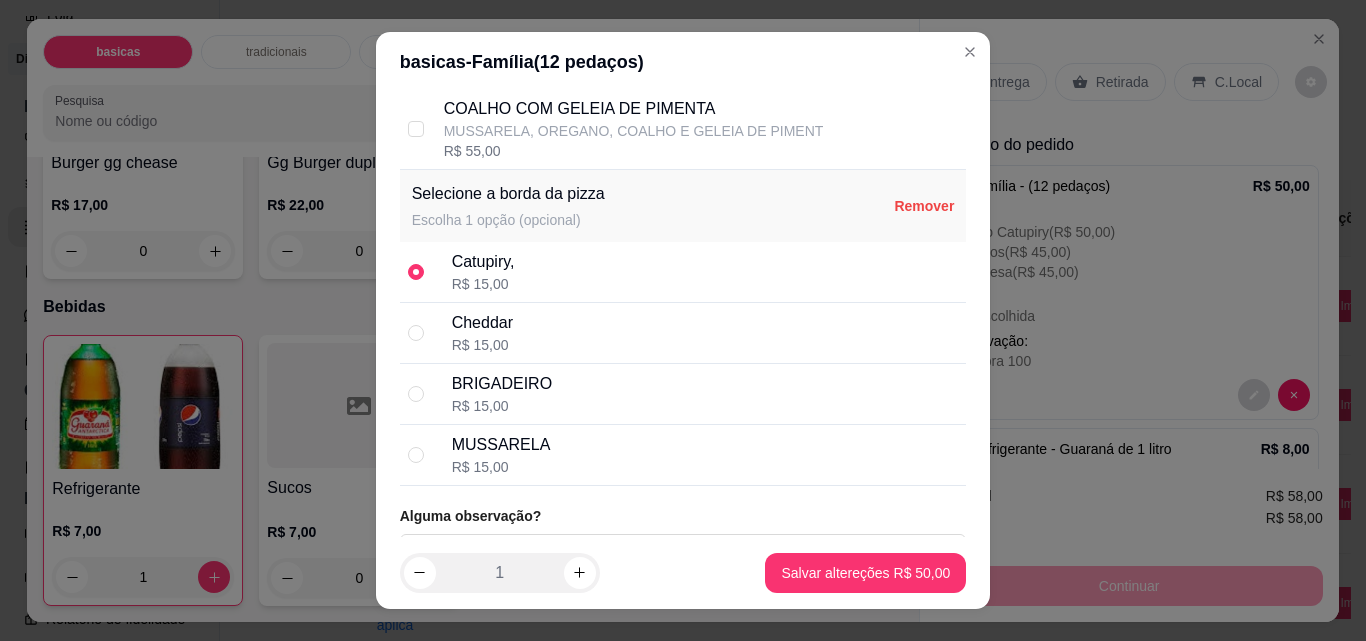 radio on "false" 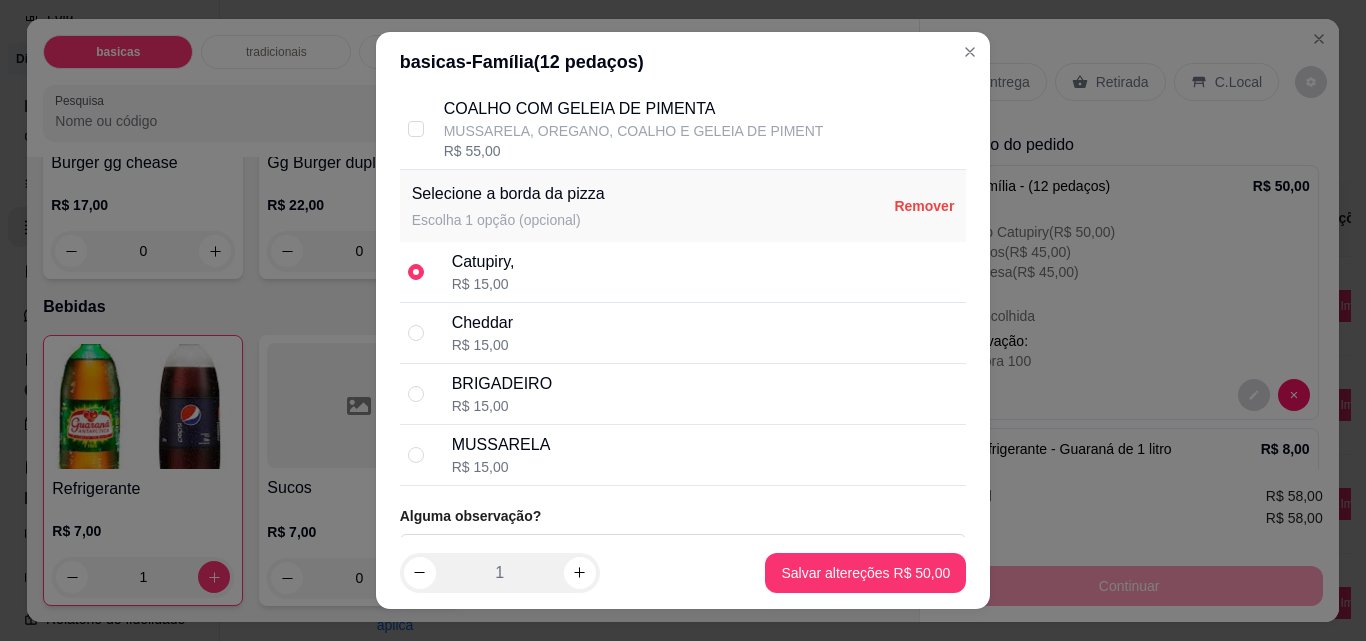 radio on "true" 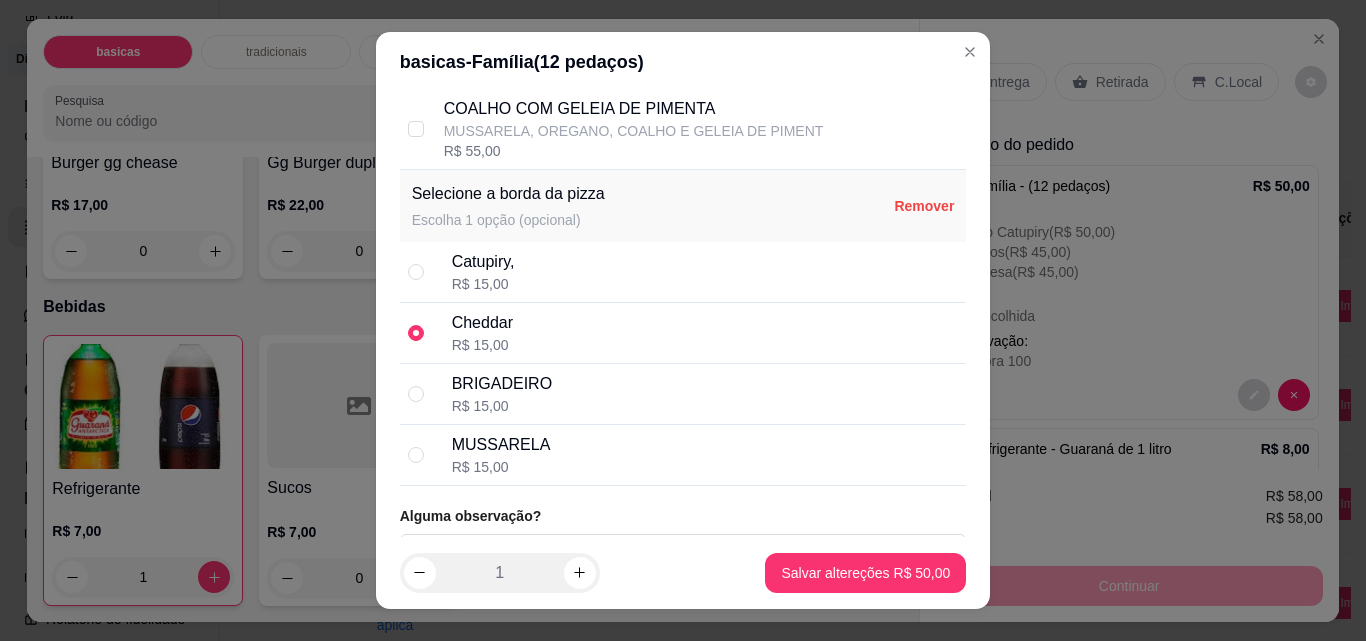 scroll, scrollTop: 3321, scrollLeft: 0, axis: vertical 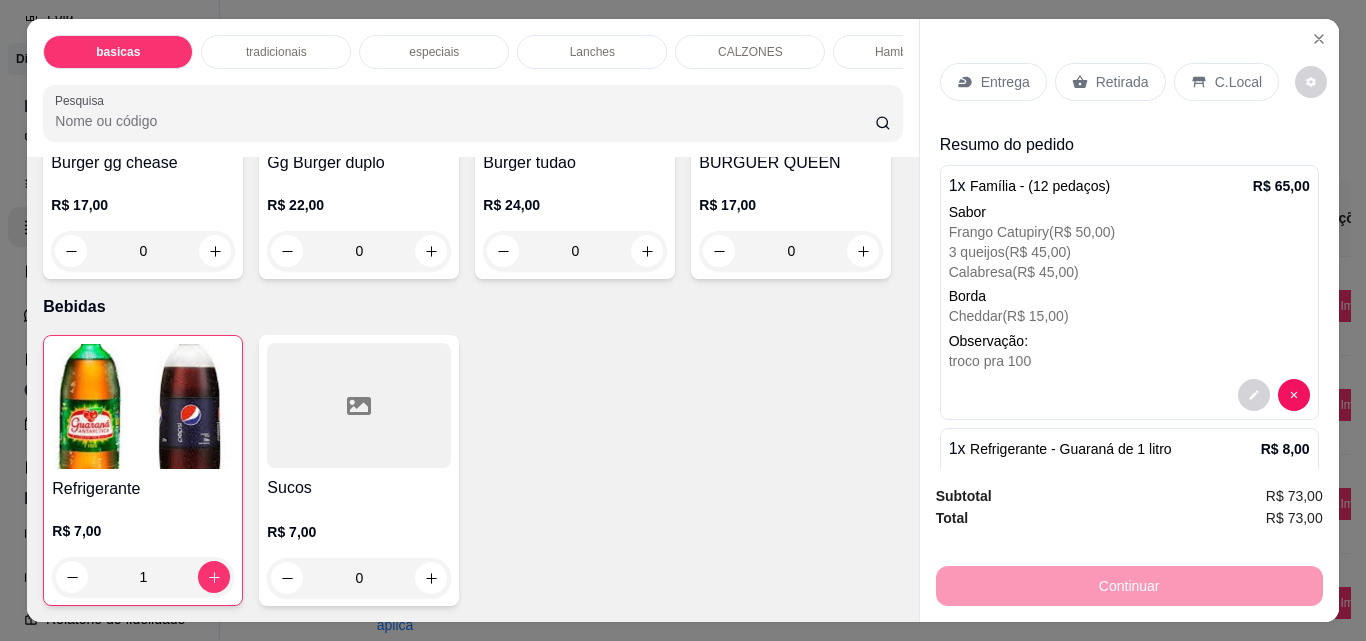 click on "Continuar" at bounding box center [1129, 583] 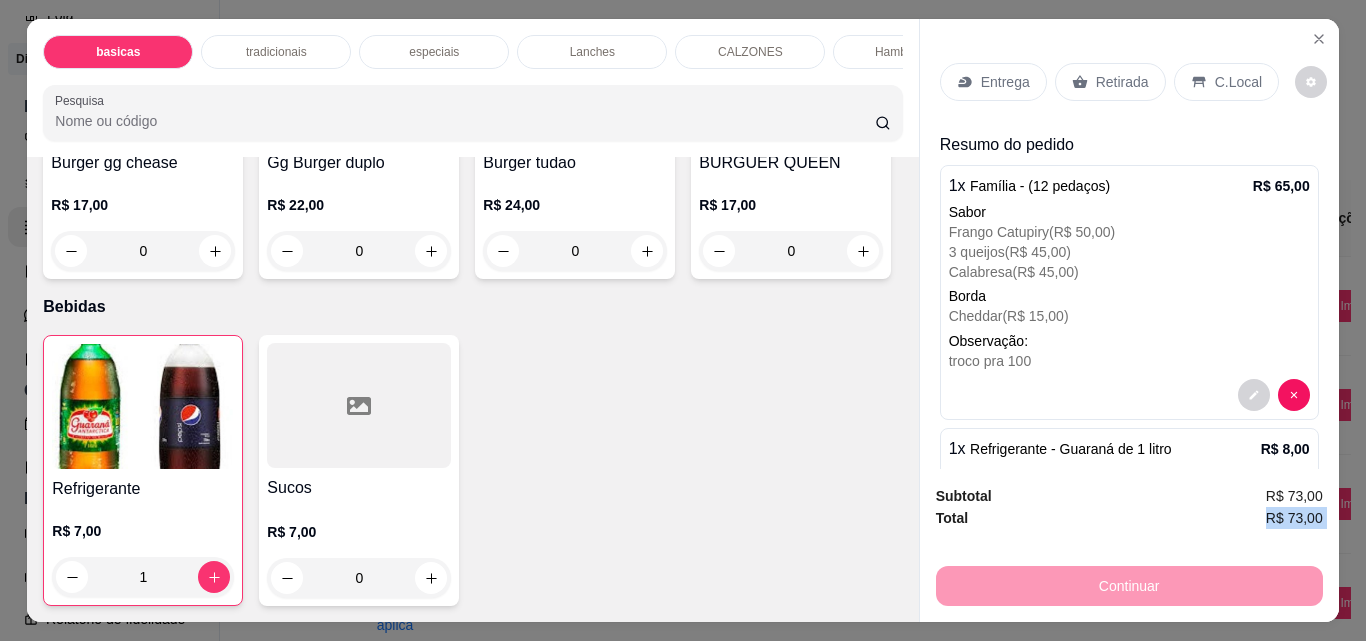 click on "Continuar" at bounding box center [1129, 583] 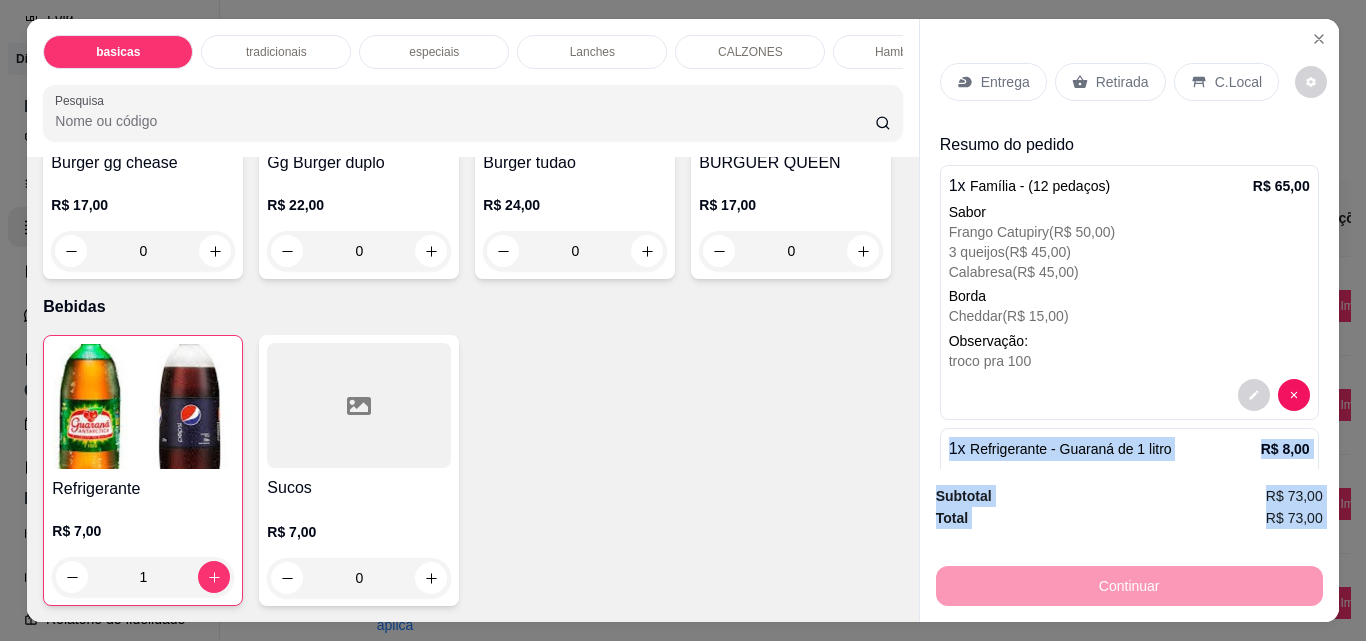 drag, startPoint x: 1119, startPoint y: 571, endPoint x: 1251, endPoint y: 406, distance: 211.3031 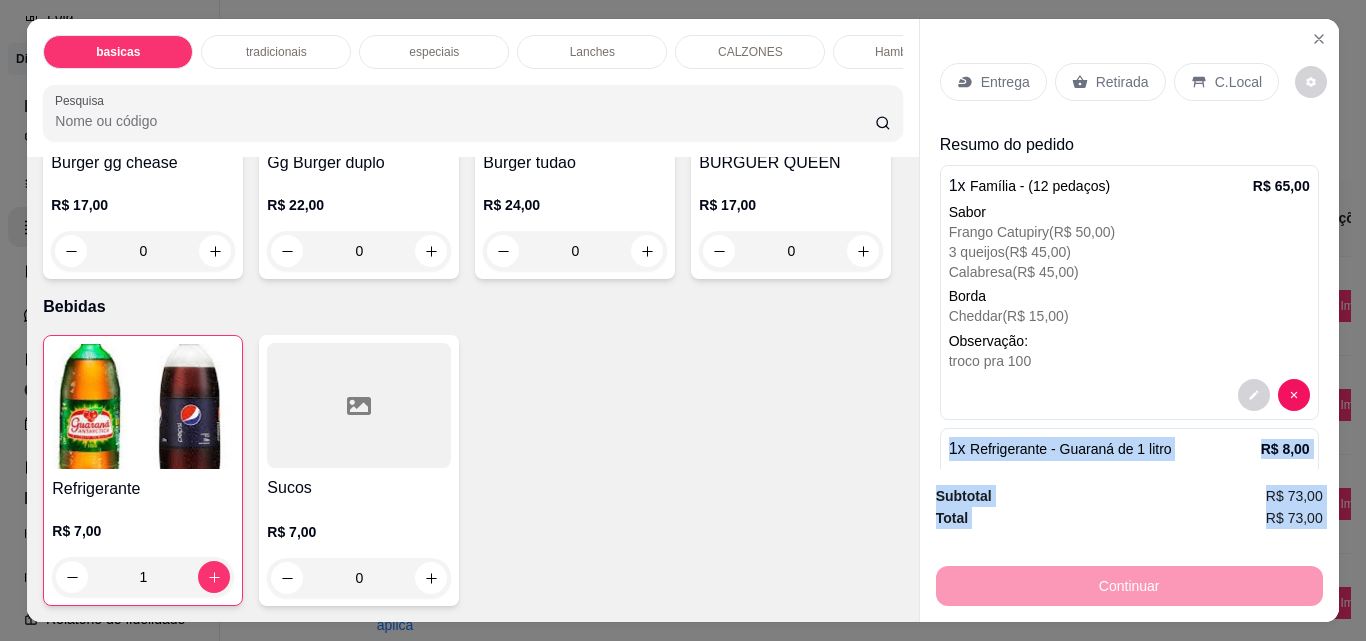 click on "Entrega Retirada C.Local Resumo do pedido 1 x   Família  - (12 pedaços) R$ 65,00 Sabor Frango Catupiry   ( R$ 50,00 ) 3 queijos   ( R$ 45,00 ) Calabresa   ( R$ 45,00 ) Borda Cheddar  ( R$ 15,00 ) Observação:  troco pra 100 1 x   Refrigerante  - Guaraná de 1 litro R$ 8,00 Subtotal R$ 73,00 Total R$ 73,00 Continuar" at bounding box center [1129, 320] 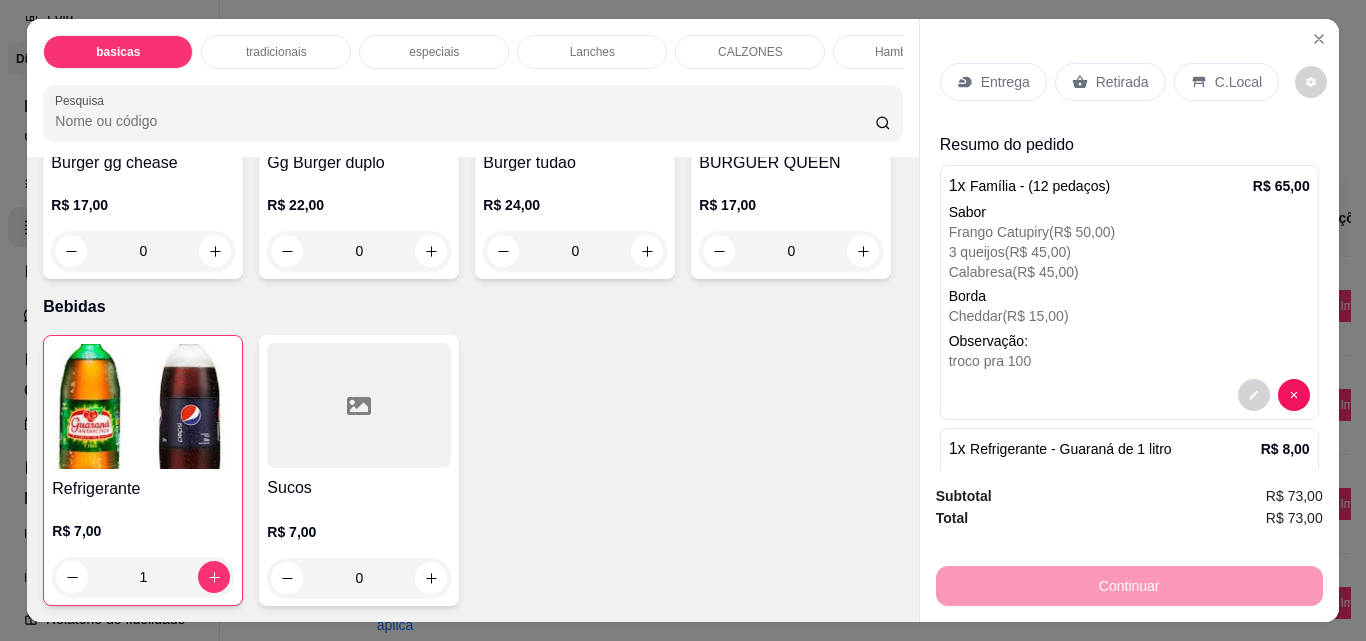 click on "Basicão    R$ 11,00 0 Burger calabreso    R$ 14,00 0 Gg Burger (misto)   R$ 17,00 0 Burger de Bacon    R$ 17,00 0 Burger gg chease    R$ 17,00 0 Gg Burger duplo    R$ 22,00 0 Burger tudao   R$ 24,00 0 BURGUER QUEEN   R$ 17,00 0" at bounding box center (472, 2) 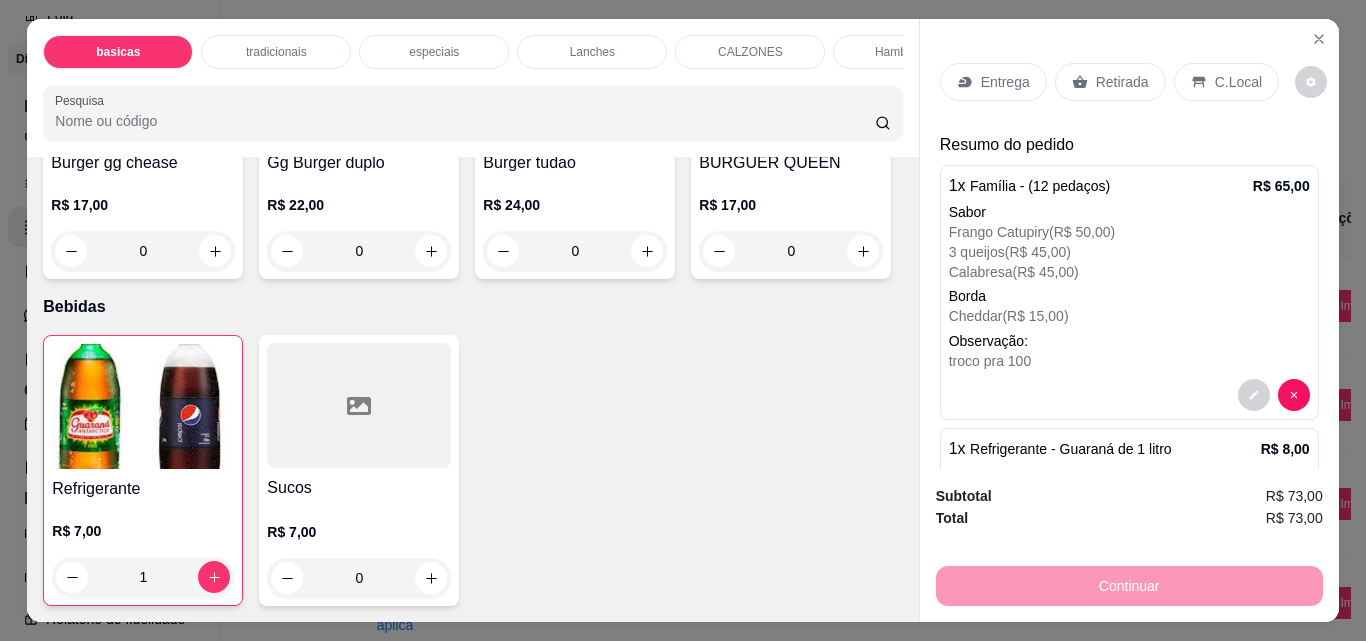 click on "1" at bounding box center [143, 577] 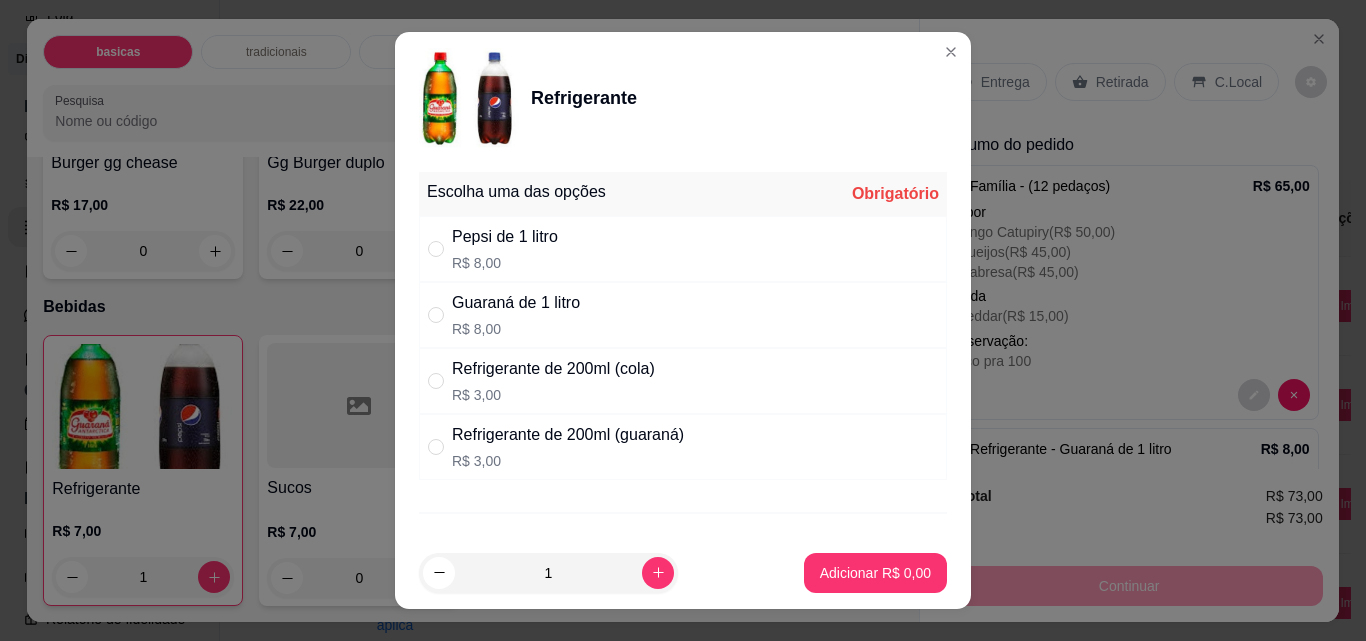 click on "Pepsi de 1 litro  R$ 8,00" at bounding box center (683, 249) 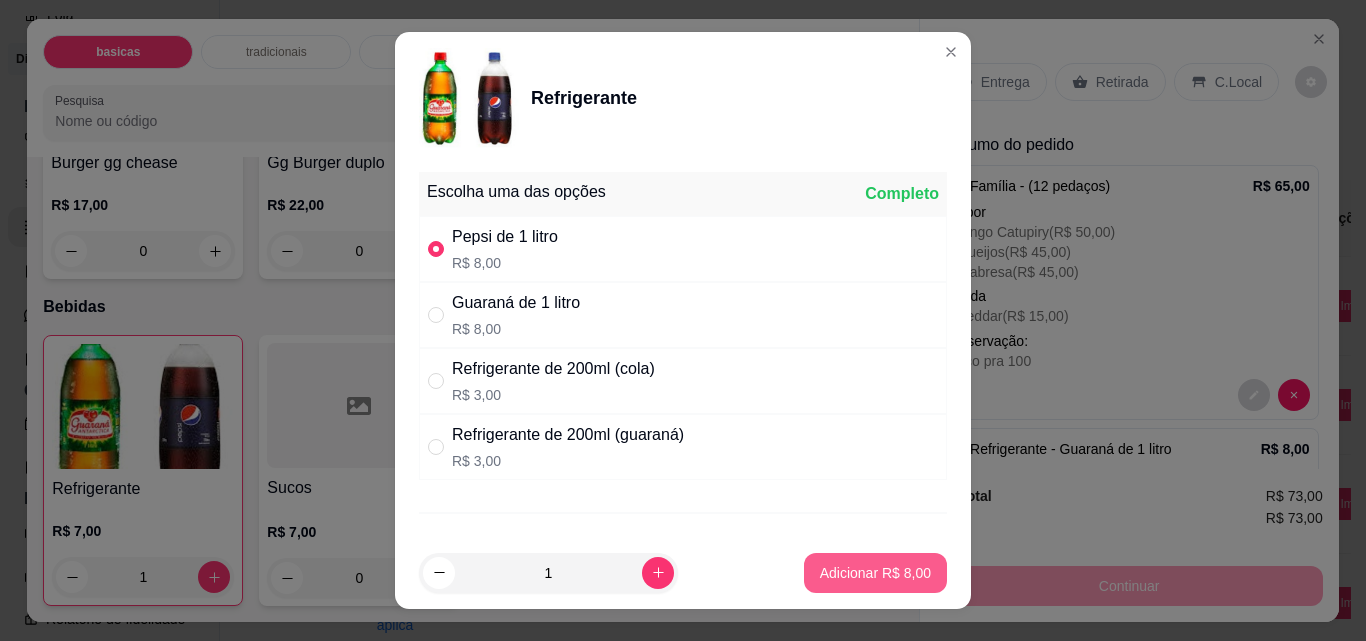 click on "Adicionar   R$ 8,00" at bounding box center (875, 573) 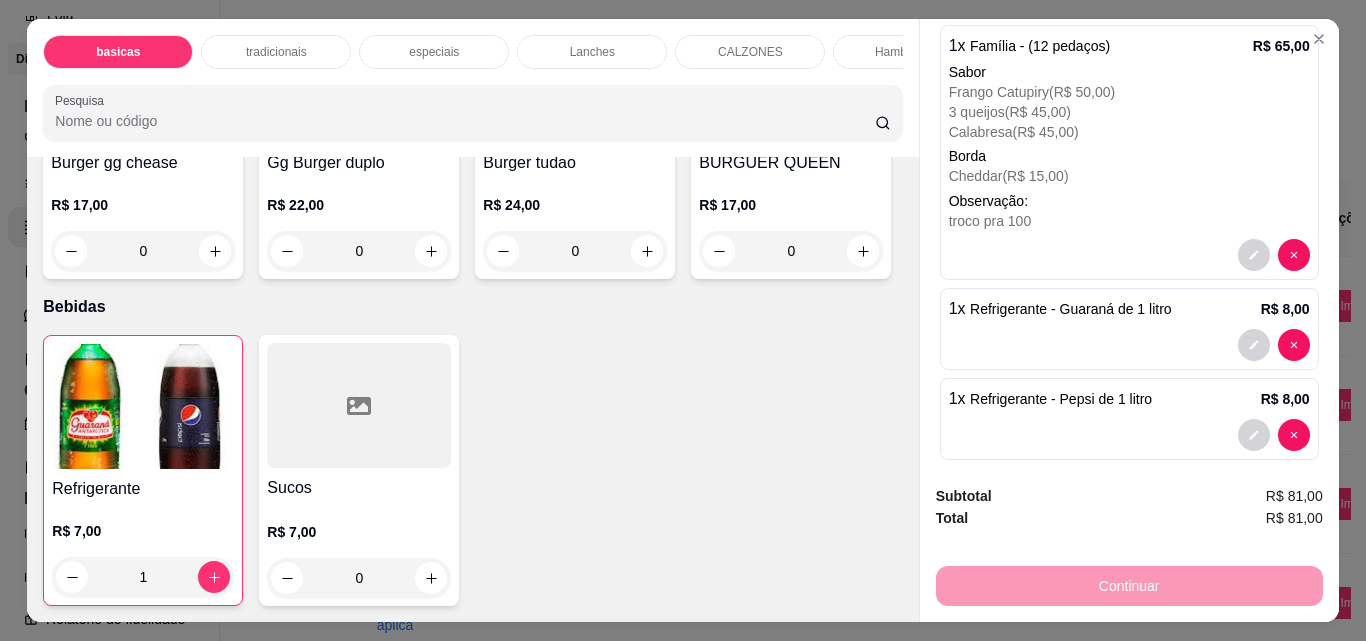 scroll, scrollTop: 159, scrollLeft: 0, axis: vertical 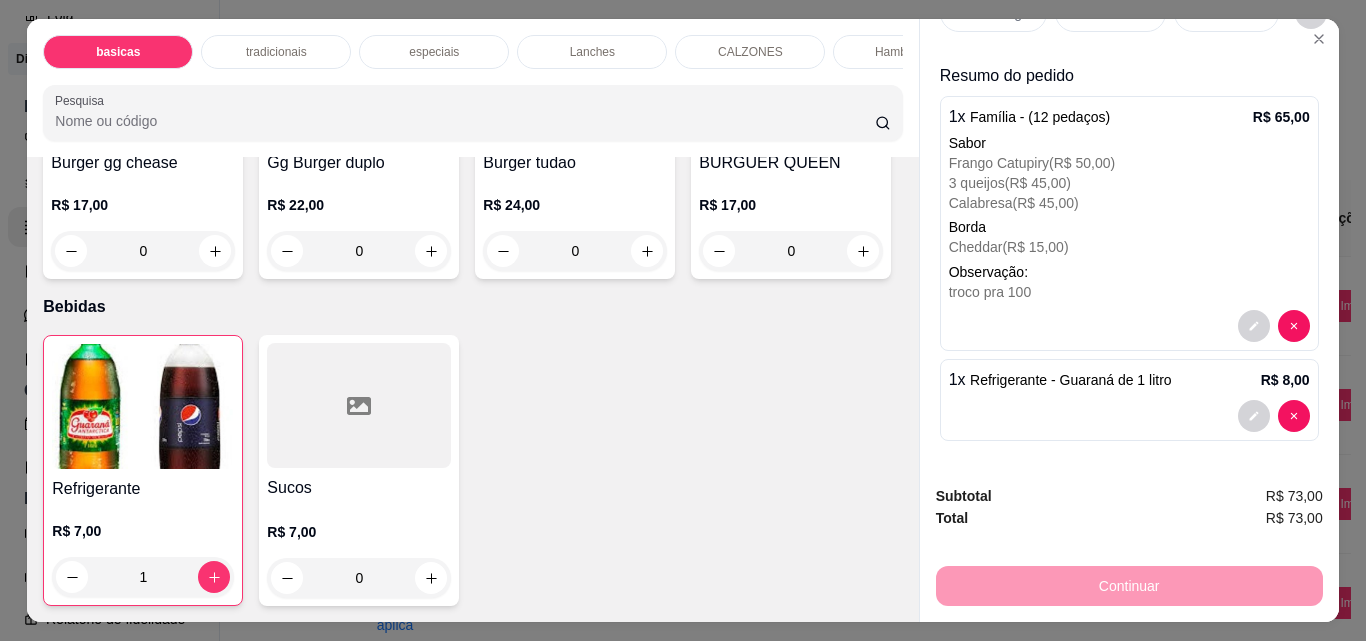 click on "Continuar" at bounding box center [1129, 583] 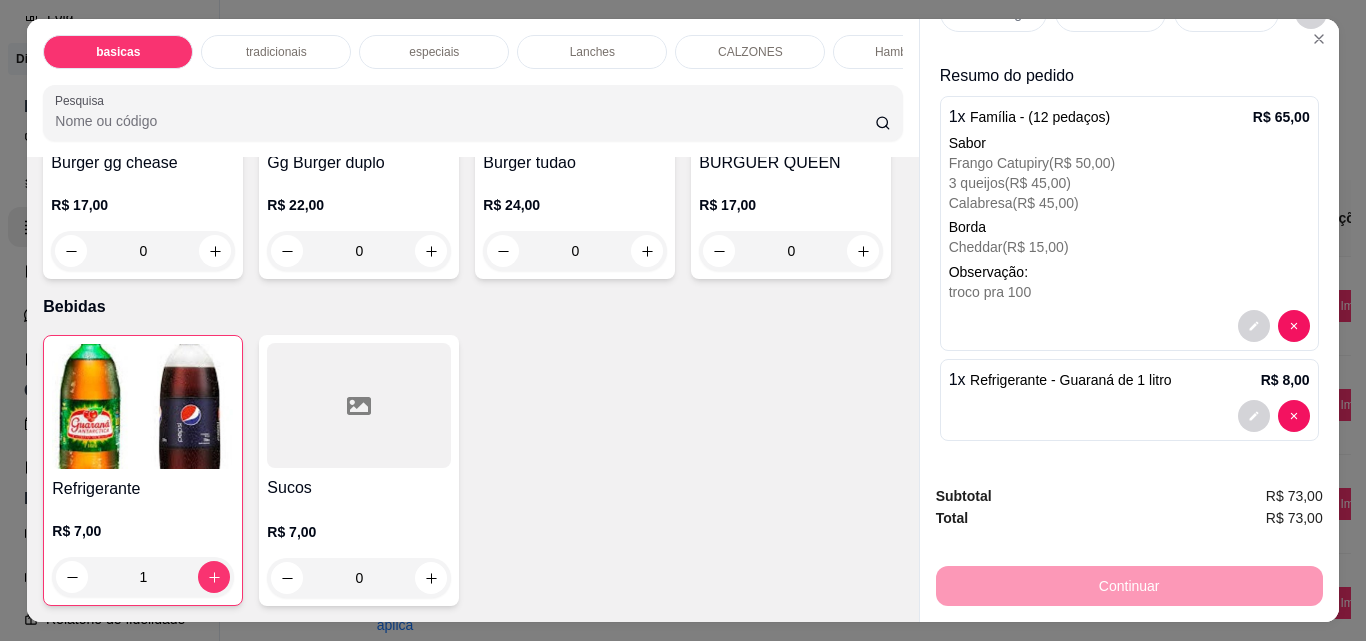 click on "Subtotal R$ 73,00 Total R$ 73,00 Continuar" at bounding box center (1129, 545) 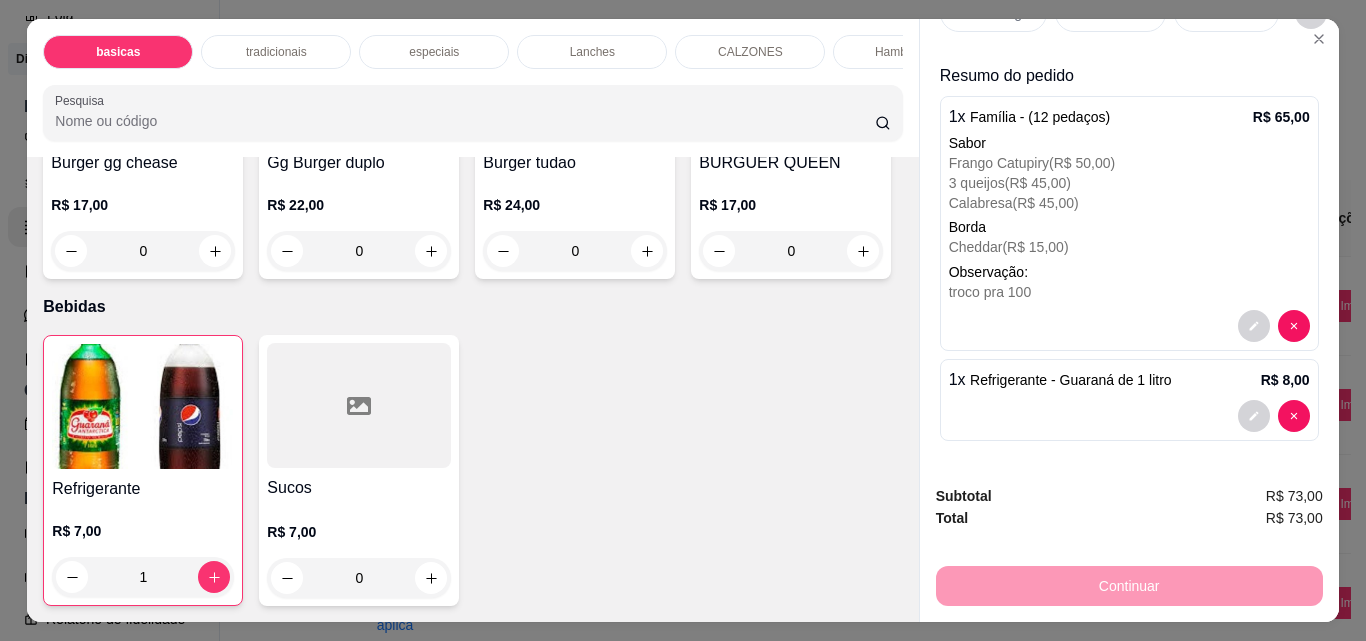 click on "Subtotal R$ 73,00 Total R$ 73,00 Continuar" at bounding box center (1129, 545) 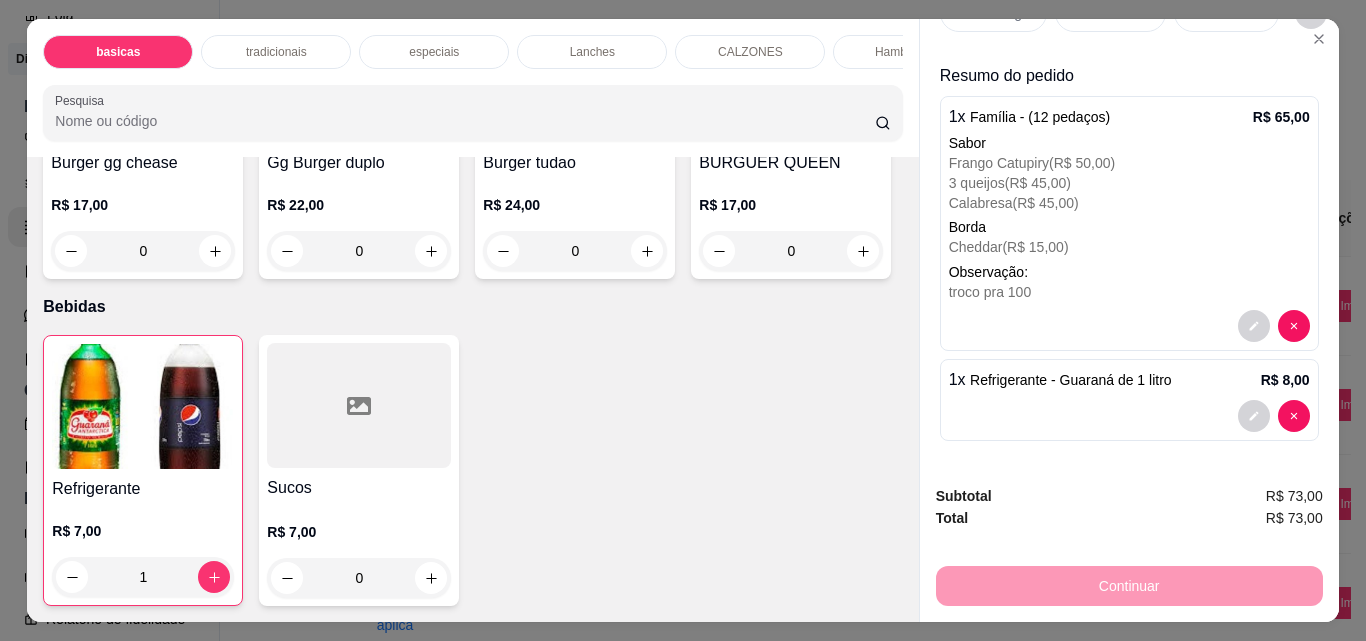 click on "Continuar" at bounding box center (1129, 583) 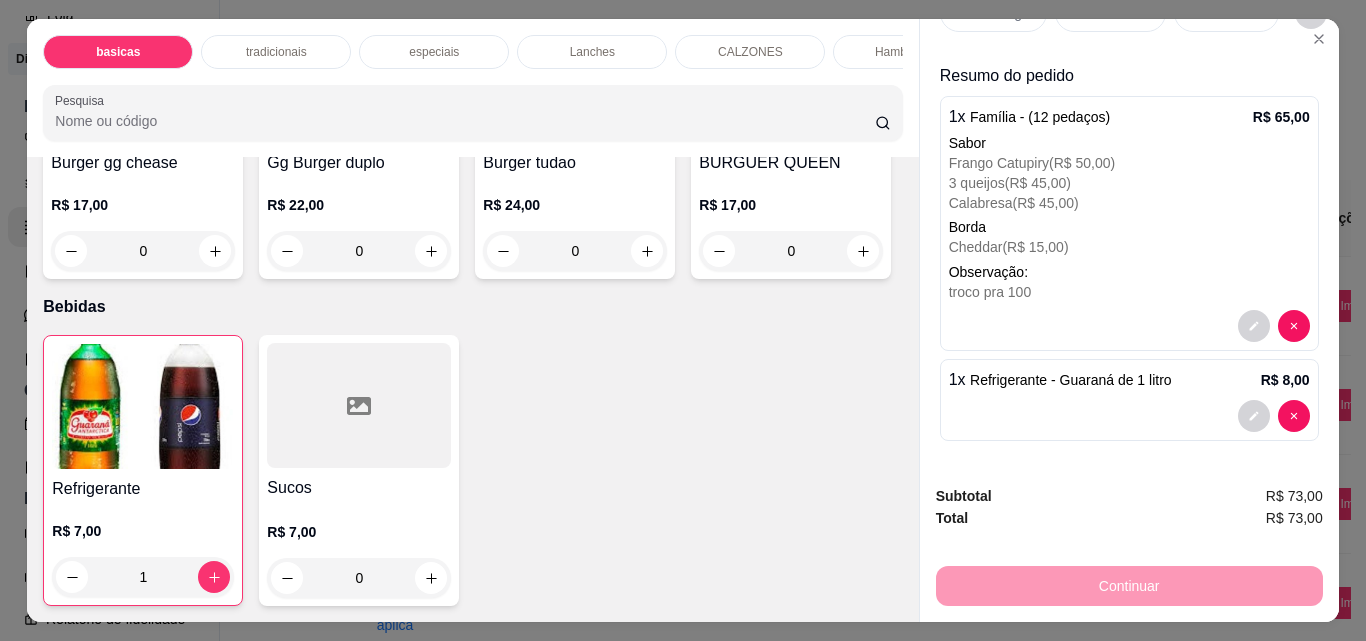 click on "Continuar" at bounding box center [1129, 583] 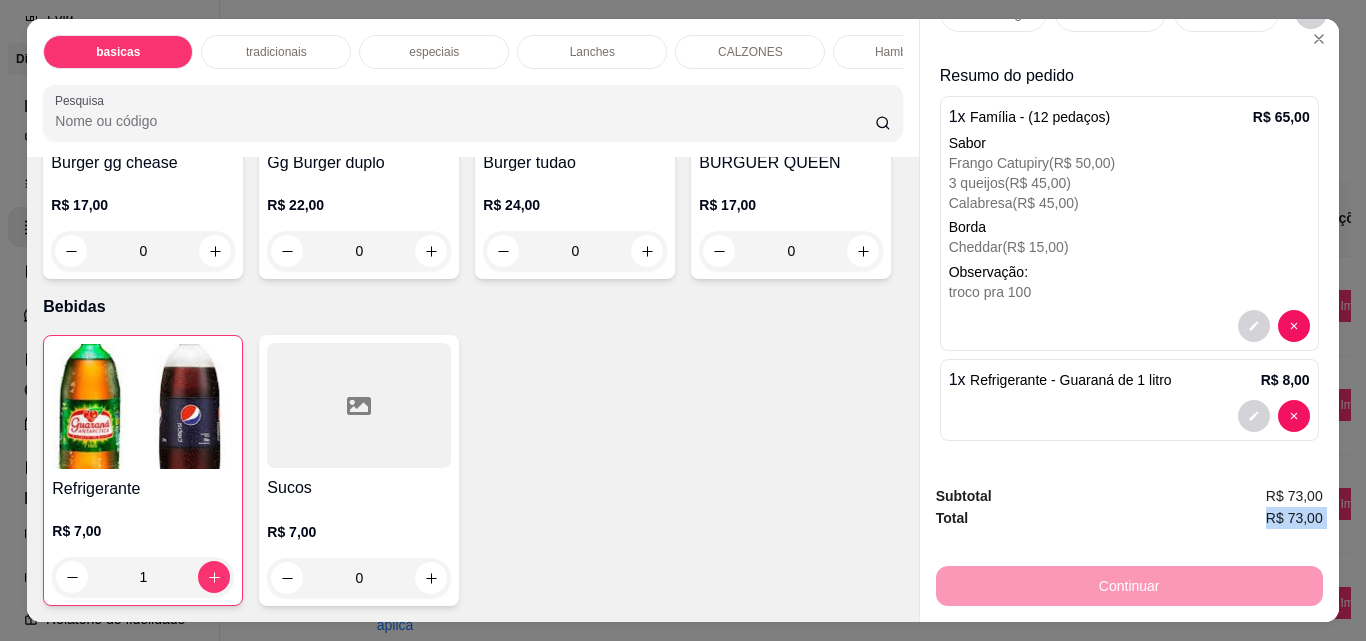 click on "Continuar" at bounding box center (1129, 583) 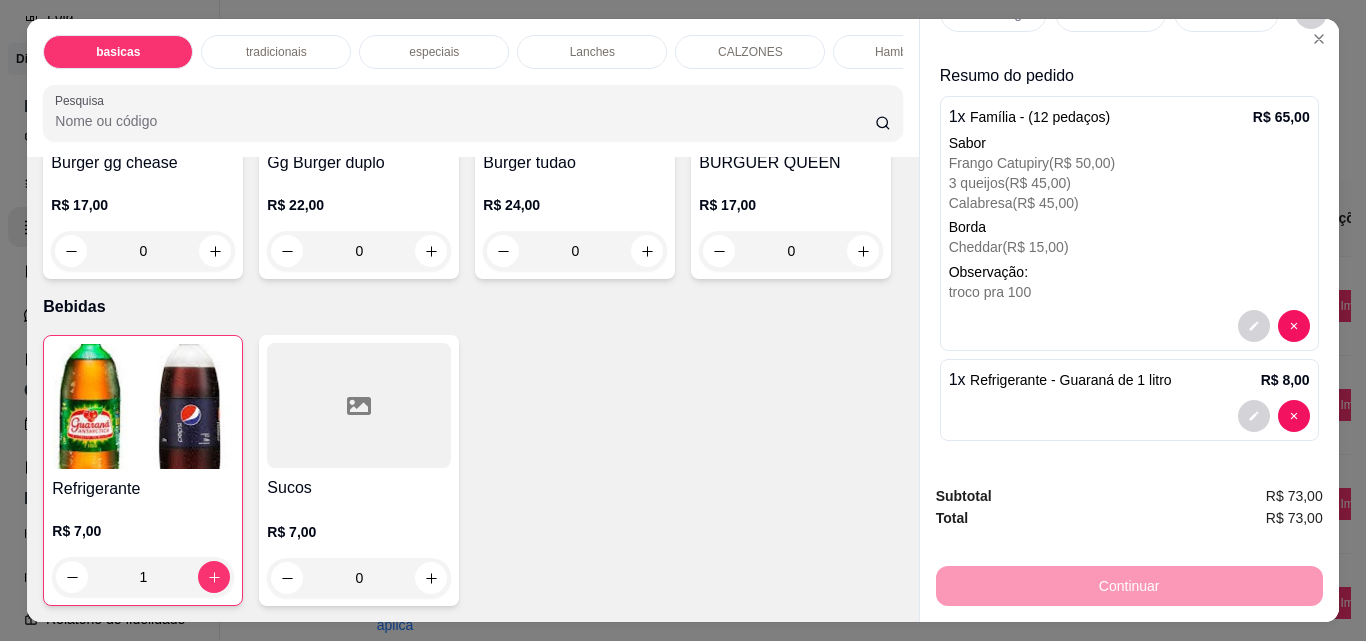 click on "Continuar" at bounding box center [1129, 583] 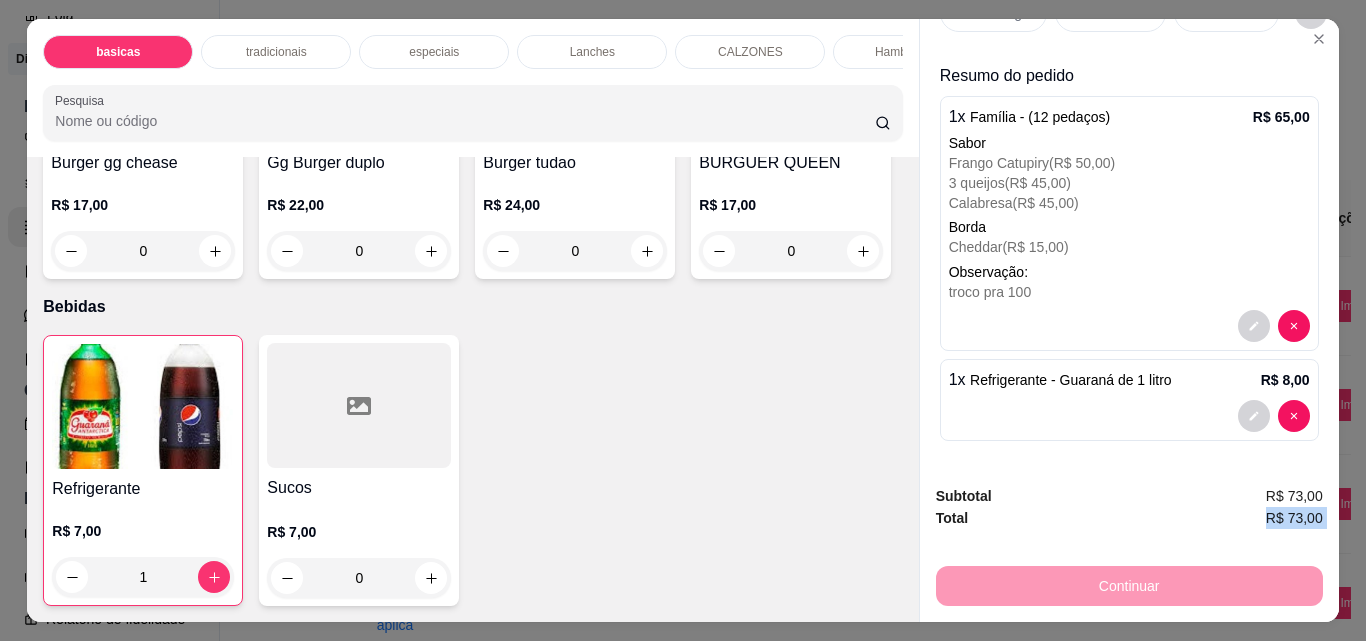 click on "Continuar" at bounding box center [1129, 583] 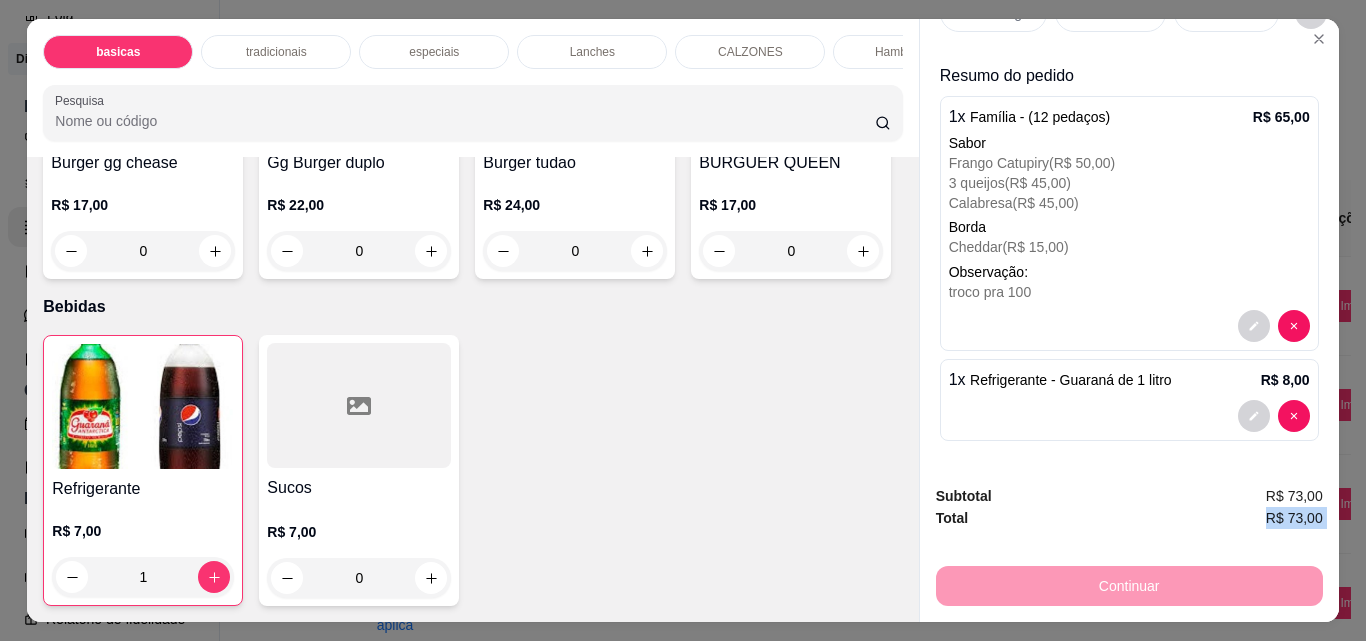 click on "Continuar" at bounding box center [1129, 583] 